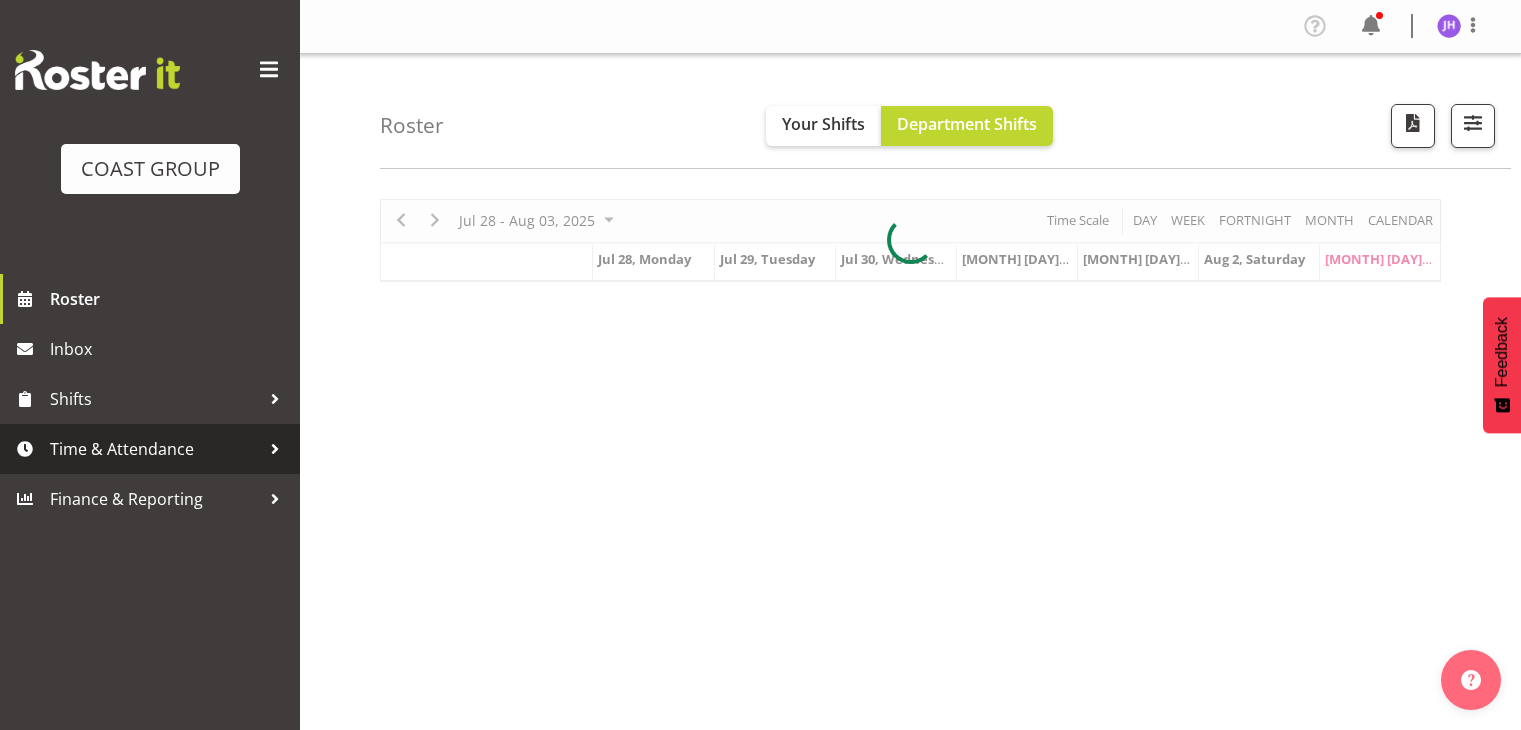 scroll, scrollTop: 0, scrollLeft: 0, axis: both 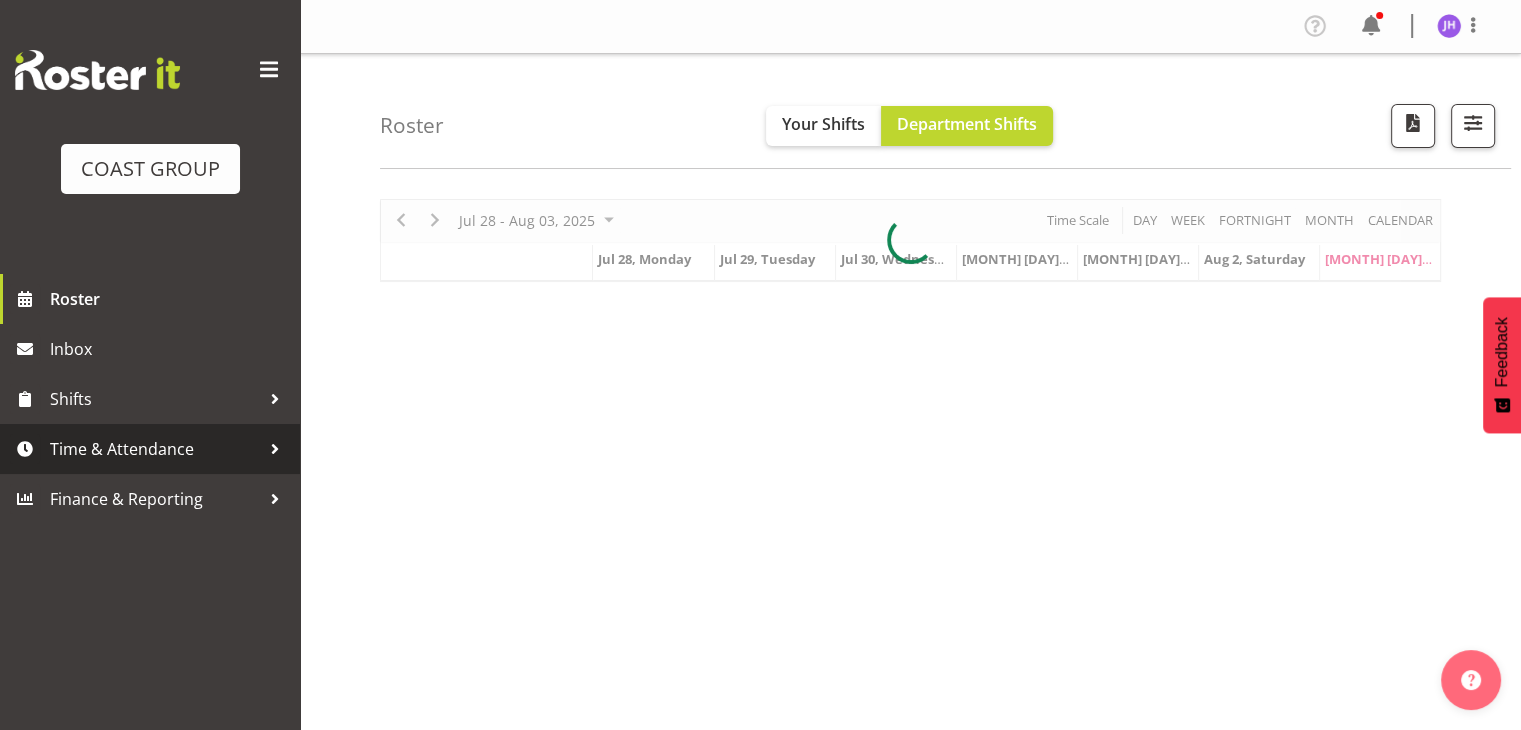 click on "Time & Attendance" at bounding box center (155, 449) 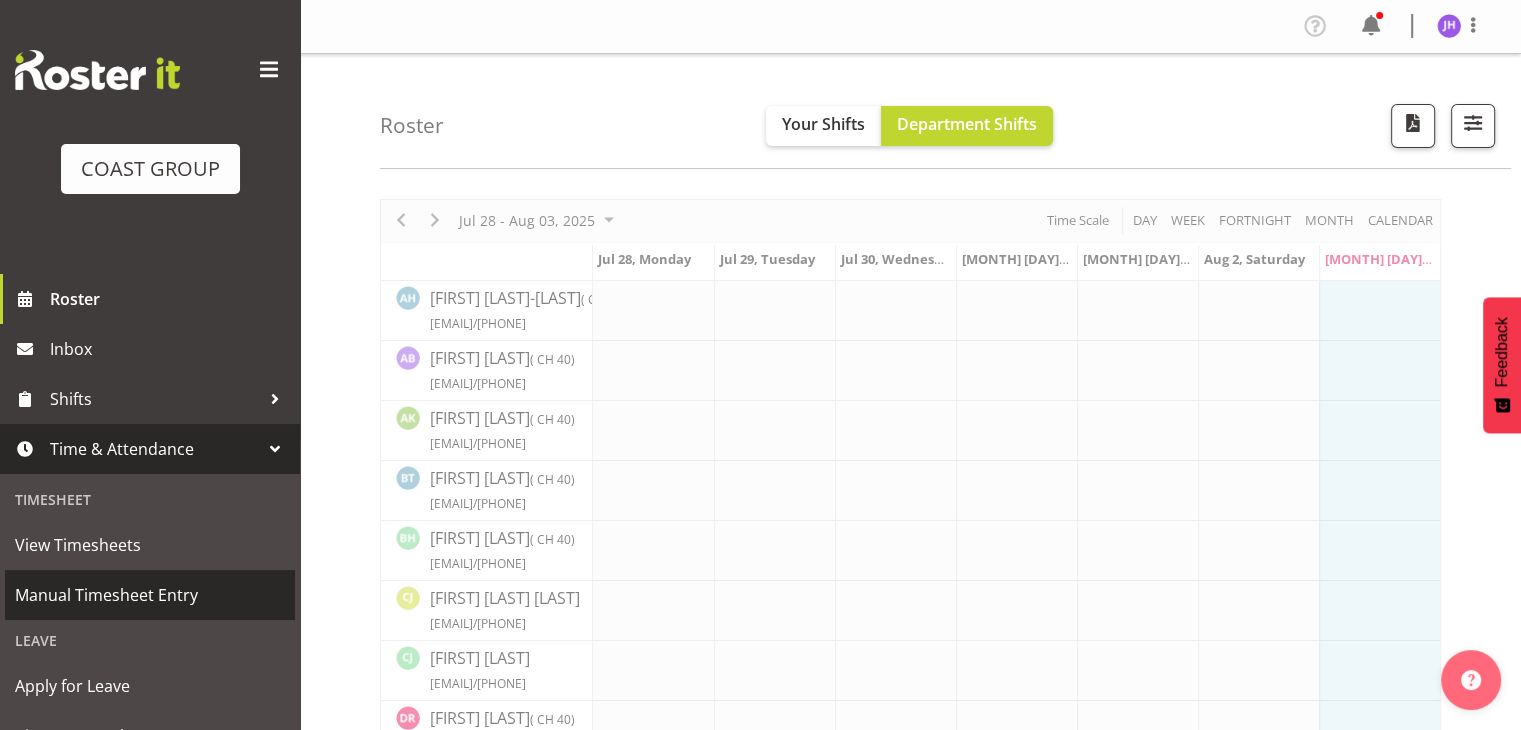 click on "Manual Timesheet Entry" at bounding box center [150, 595] 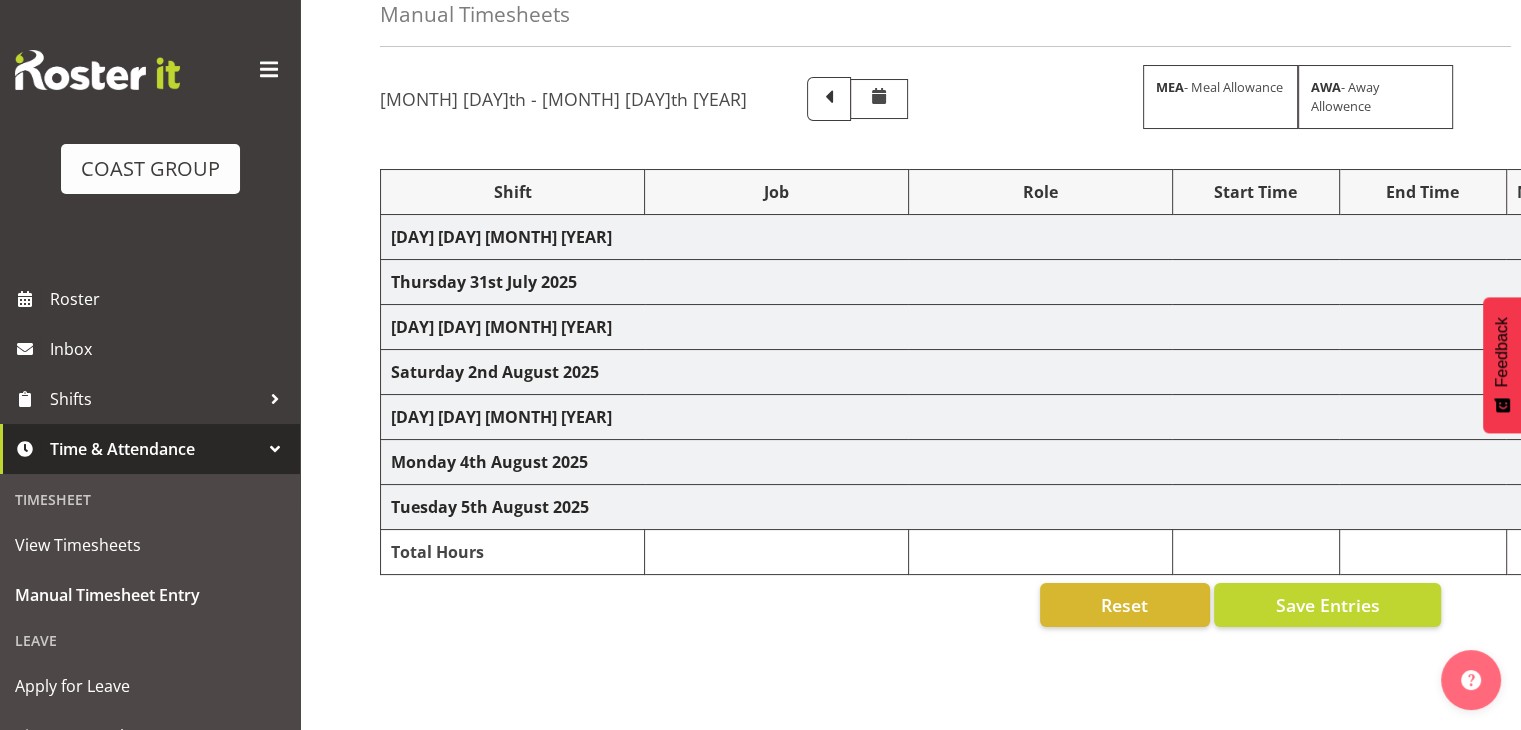 scroll, scrollTop: 248, scrollLeft: 0, axis: vertical 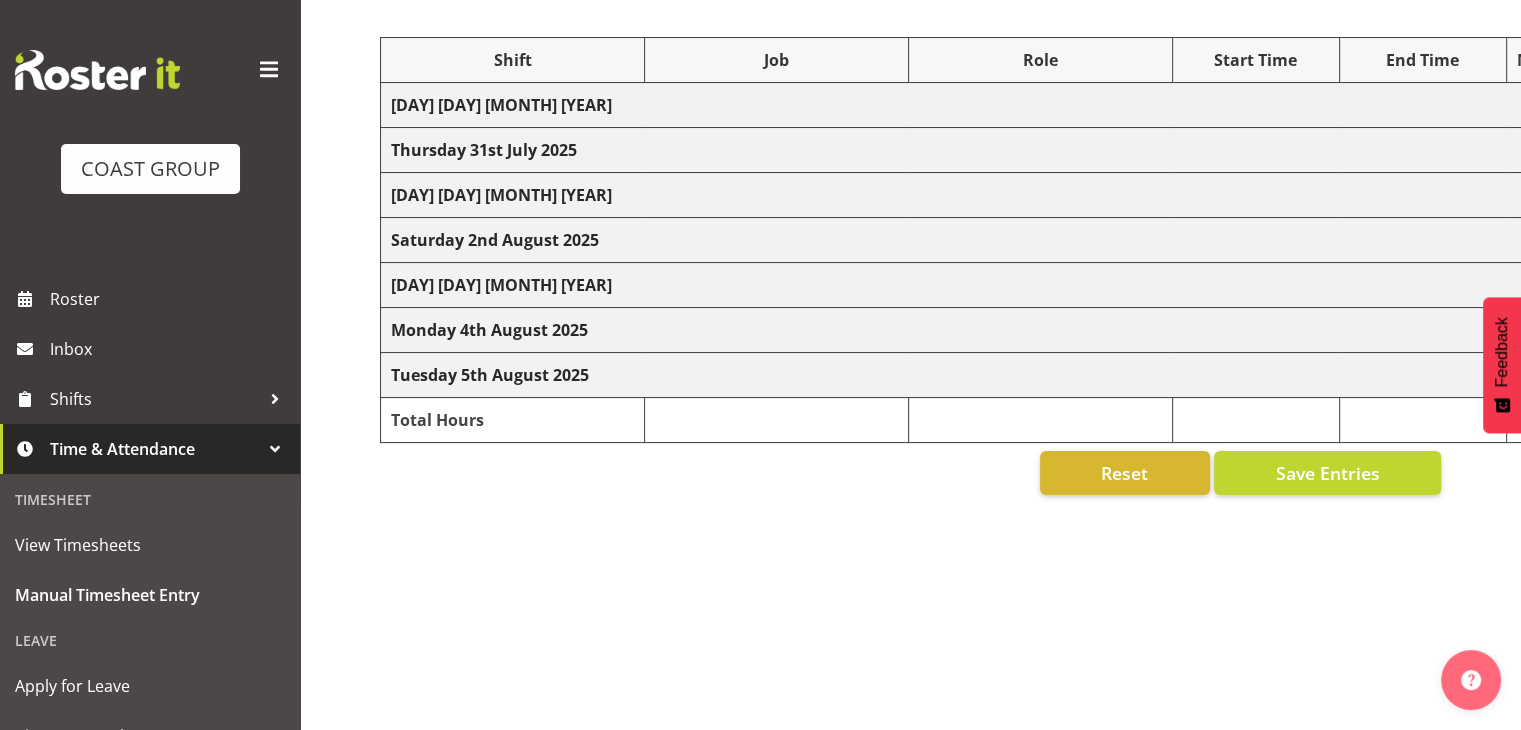 select on "1512" 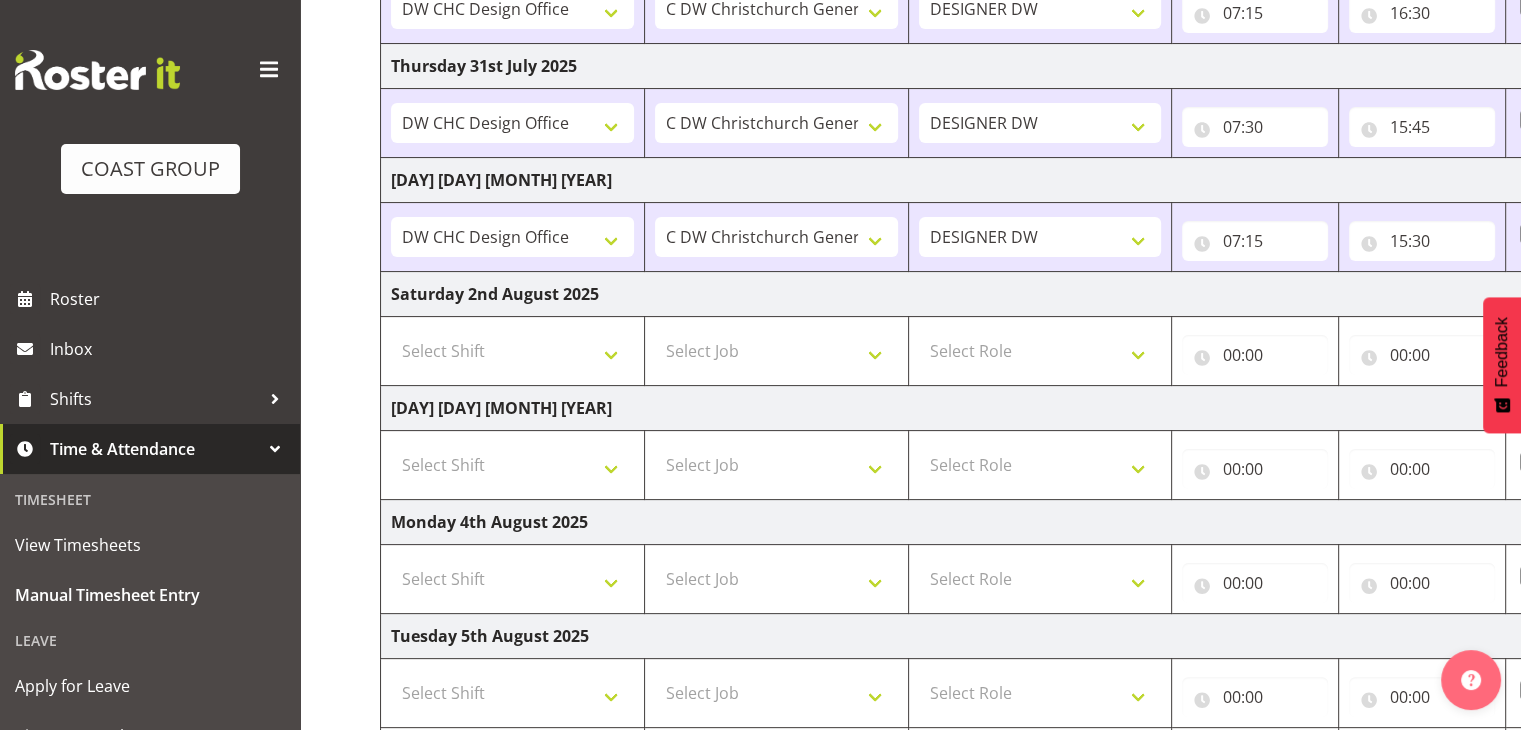 scroll, scrollTop: 448, scrollLeft: 0, axis: vertical 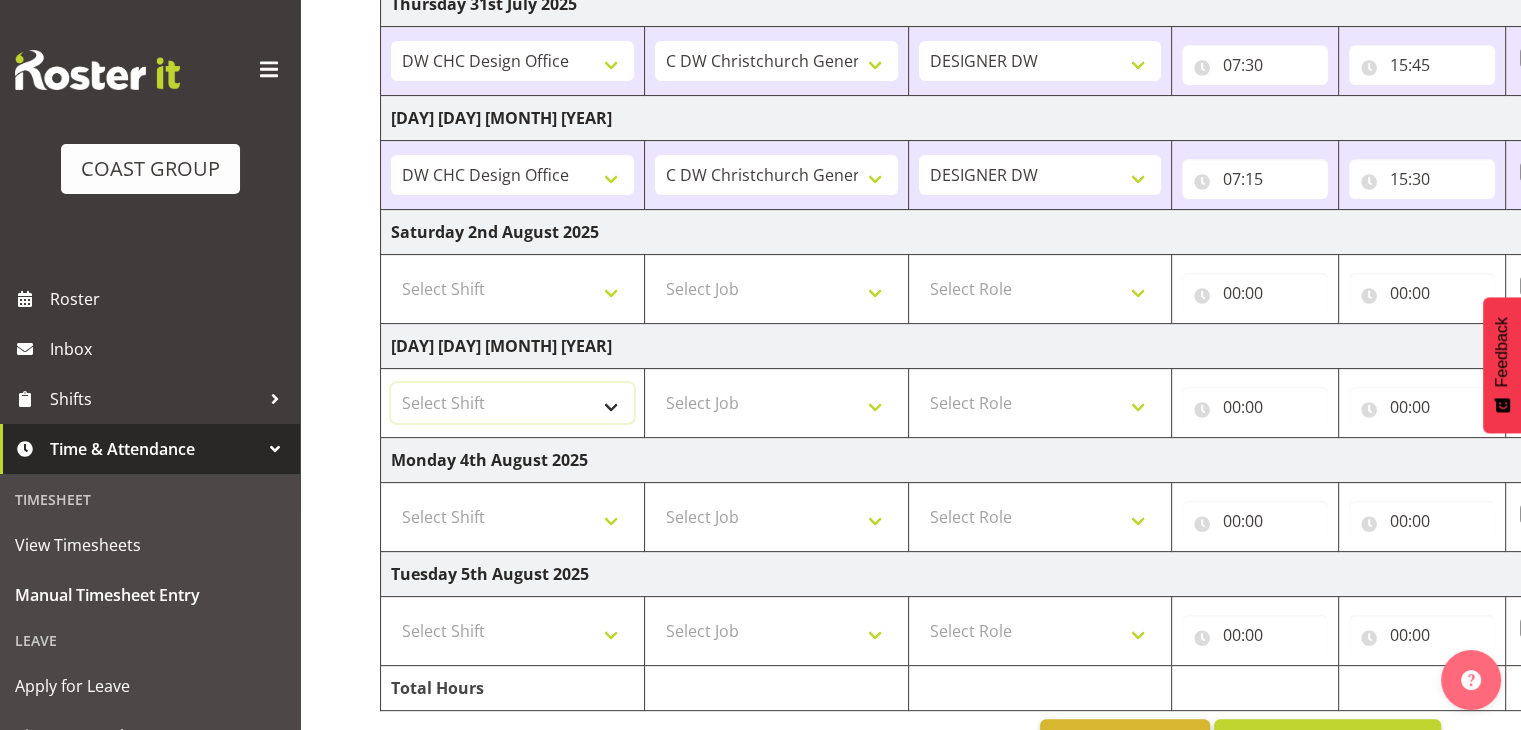 click on "Select Shift  CHC SIGN ADMIN (LEAVE ALONE, DONT MAKE INACTIVE) DW CHC ARK WORK DW CHC Design Office DW CHC General Work Aug DW CHC General Work Dec DW CHC General Work Nov DW CHC General Work Oct DW CHC General Work Sep DW CHC Office DW CHC Workshop Letter Wrapping" at bounding box center (512, 403) 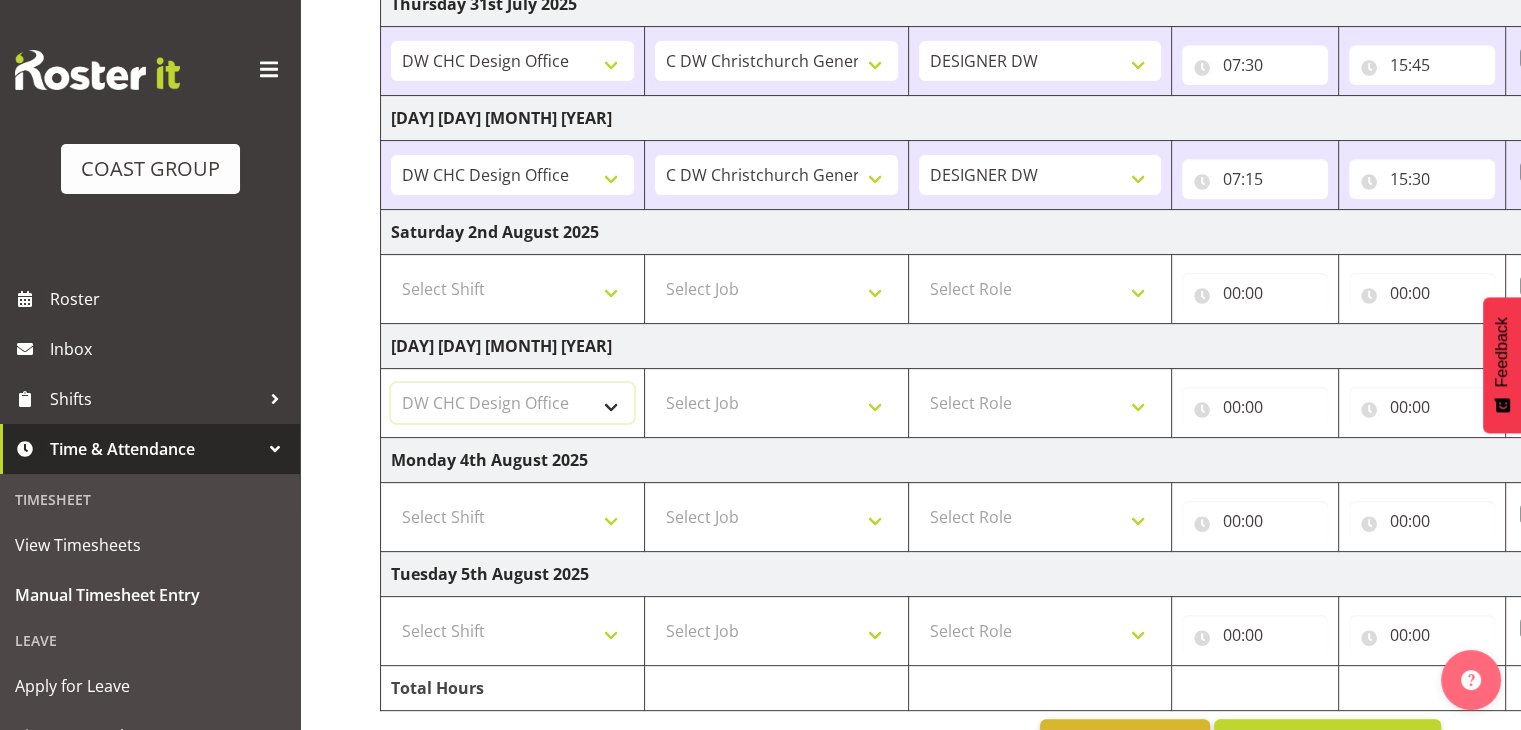 click on "Select Shift  CHC SIGN ADMIN (LEAVE ALONE, DONT MAKE INACTIVE) DW CHC ARK WORK DW CHC Design Office DW CHC General Work Aug DW CHC General Work Dec DW CHC General Work Nov DW CHC General Work Oct DW CHC General Work Sep DW CHC Office DW CHC Workshop Letter Wrapping" at bounding box center [512, 403] 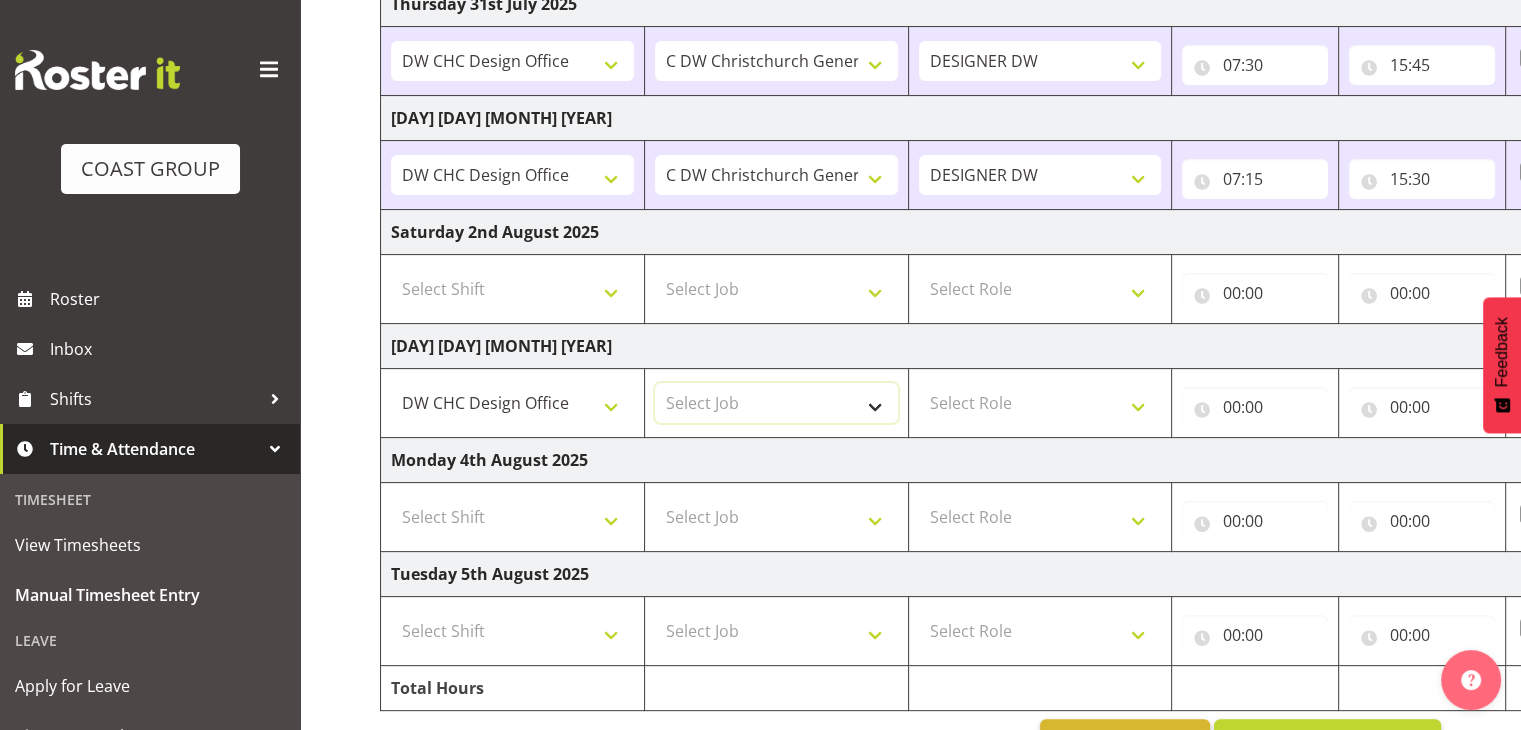 click on "Select Job  1 Carlton Events 1 Carlton Hamilton 1 Carlton Wellington 1 EHS WAREHOUSE/OFFICE 1 GRS 1 SLP Production 1 SLP Tradeshows 12507000 - AKL Casual Jul 2025 1250700R - July Casual C&R 2025 12507010 - NASDAP Conference 2025 12507030 - Auckland Food Show 2025 12507050 - CDES Internship & Graduate Expo 2025 12507100 - NZCB Education Day 2025 12507110 - CCNZ 2025 1250711A - CCNZ25-Accordant GroupServices 12507120 - NZACA Symposium 2025 12507130 - Risk & Resilience 2025 1250713A - Risk 2025 - Protecht 1250713B - RISK 2025 - Camms 12507140 - Jobs Expo in NZ 2025 12507150 - Crane 2025 1250715A - Crane 2025 - UAA 12507160 - BestStart conference 25 12507170 - UoA - T-Tech 2025 12507180 - Banks Art Exhibition 25 12507190 - GSA 2025 12507200 - UoA Clubs Expo Semster 2 2025 12507210 - All Black Tour 2025 - Hamilton 12507220 - All Blacks Stock Purchasing 25 12508000 - AKL Casual Aug 2025 1250800R - August Casual C&R 2025 12508010 - Spring Gift Fair 2025 1250801A - Jty Imports/Exports-SpringGift 12508080 - FANZ 2025" at bounding box center [776, 403] 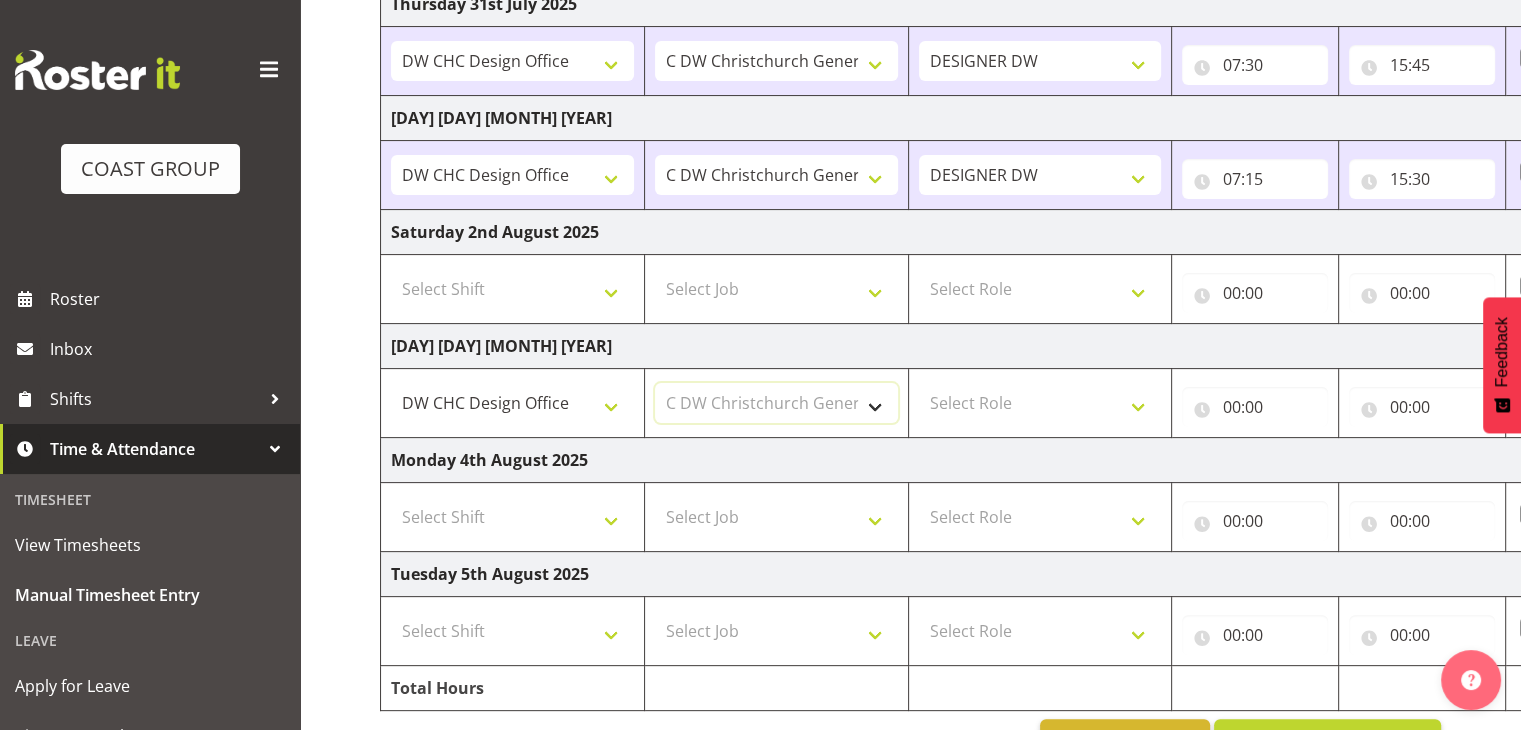 click on "Select Job  1 Carlton Events 1 Carlton Hamilton 1 Carlton Wellington 1 EHS WAREHOUSE/OFFICE 1 GRS 1 SLP Production 1 SLP Tradeshows 12507000 - AKL Casual Jul 2025 1250700R - July Casual C&R 2025 12507010 - NASDAP Conference 2025 12507030 - Auckland Food Show 2025 12507050 - CDES Internship & Graduate Expo 2025 12507100 - NZCB Education Day 2025 12507110 - CCNZ 2025 1250711A - CCNZ25-Accordant GroupServices 12507120 - NZACA Symposium 2025 12507130 - Risk & Resilience 2025 1250713A - Risk 2025 - Protecht 1250713B - RISK 2025 - Camms 12507140 - Jobs Expo in NZ 2025 12507150 - Crane 2025 1250715A - Crane 2025 - UAA 12507160 - BestStart conference 25 12507170 - UoA - T-Tech 2025 12507180 - Banks Art Exhibition 25 12507190 - GSA 2025 12507200 - UoA Clubs Expo Semster 2 2025 12507210 - All Black Tour 2025 - Hamilton 12507220 - All Blacks Stock Purchasing 25 12508000 - AKL Casual Aug 2025 1250800R - August Casual C&R 2025 12508010 - Spring Gift Fair 2025 1250801A - Jty Imports/Exports-SpringGift 12508080 - FANZ 2025" at bounding box center [776, 403] 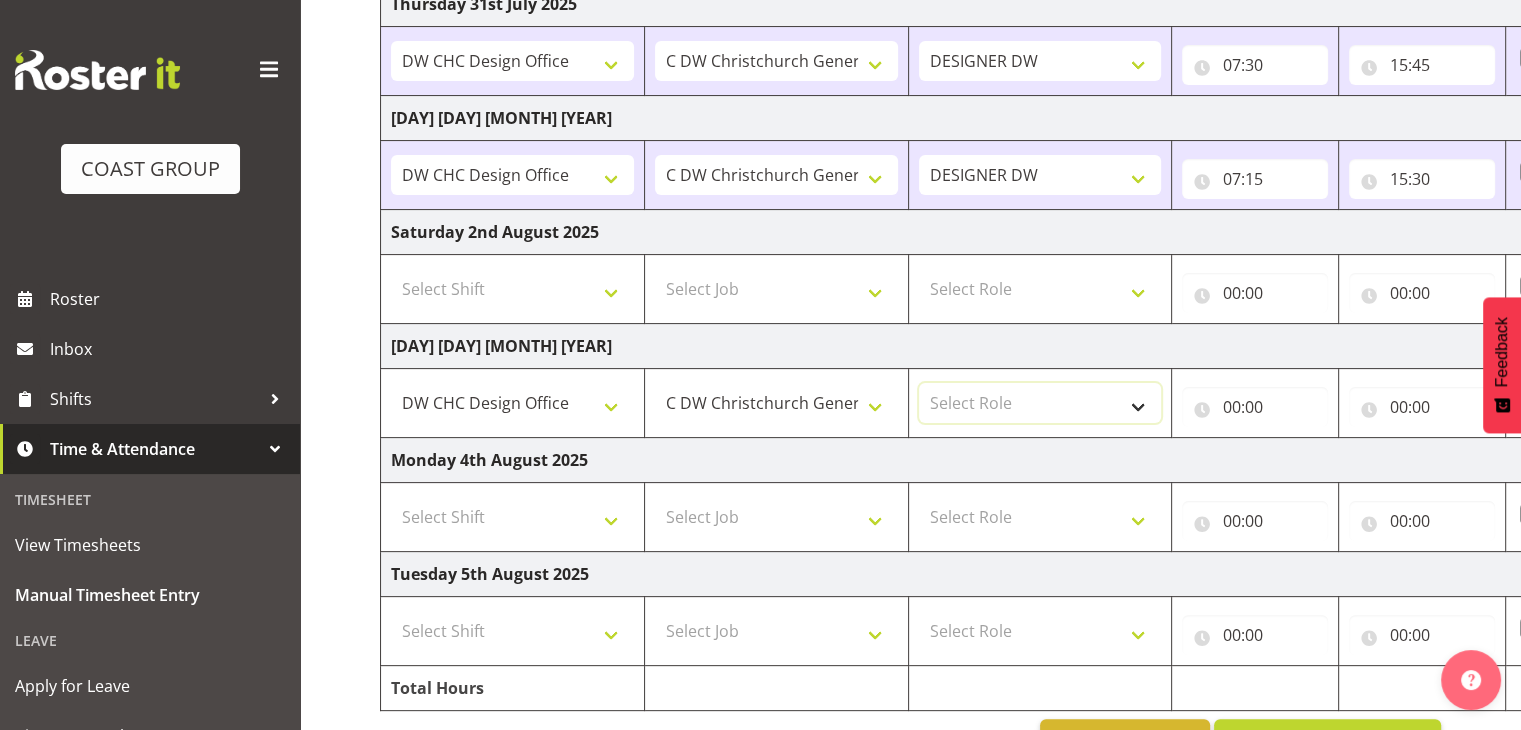 click on "Select Role  DESIGNER DW" at bounding box center [1040, 403] 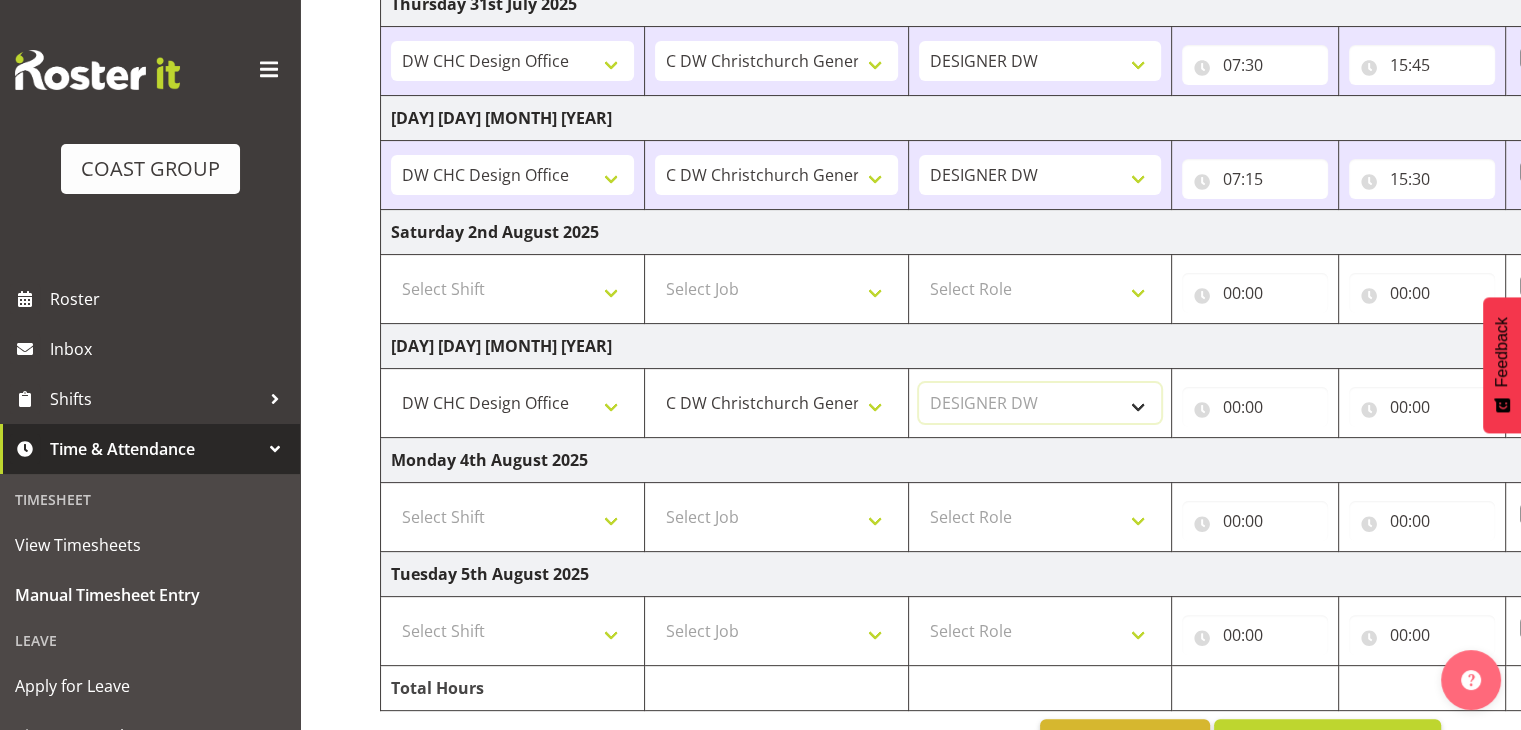 click on "Select Role  DESIGNER DW" at bounding box center [1040, 403] 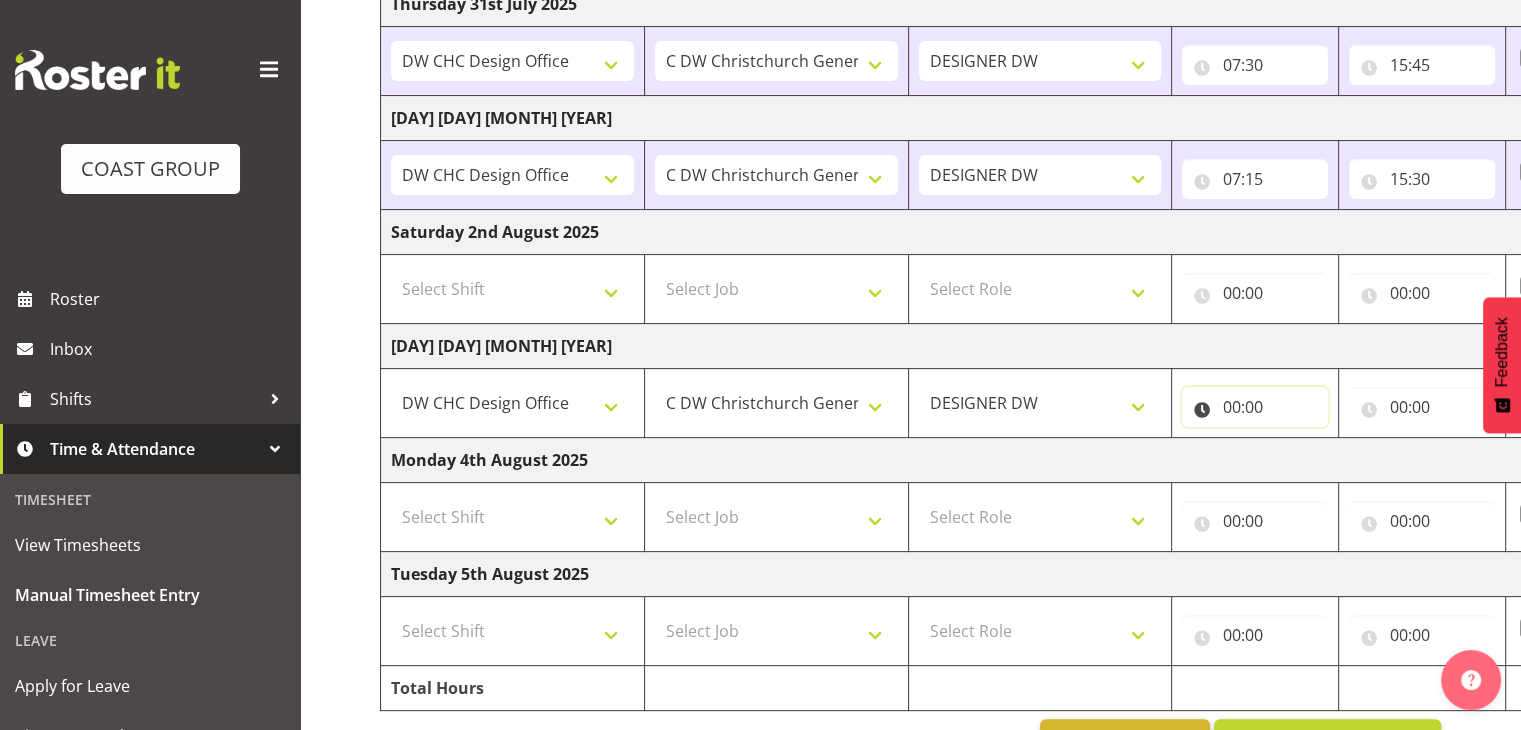 click on "00:00" at bounding box center [1255, 407] 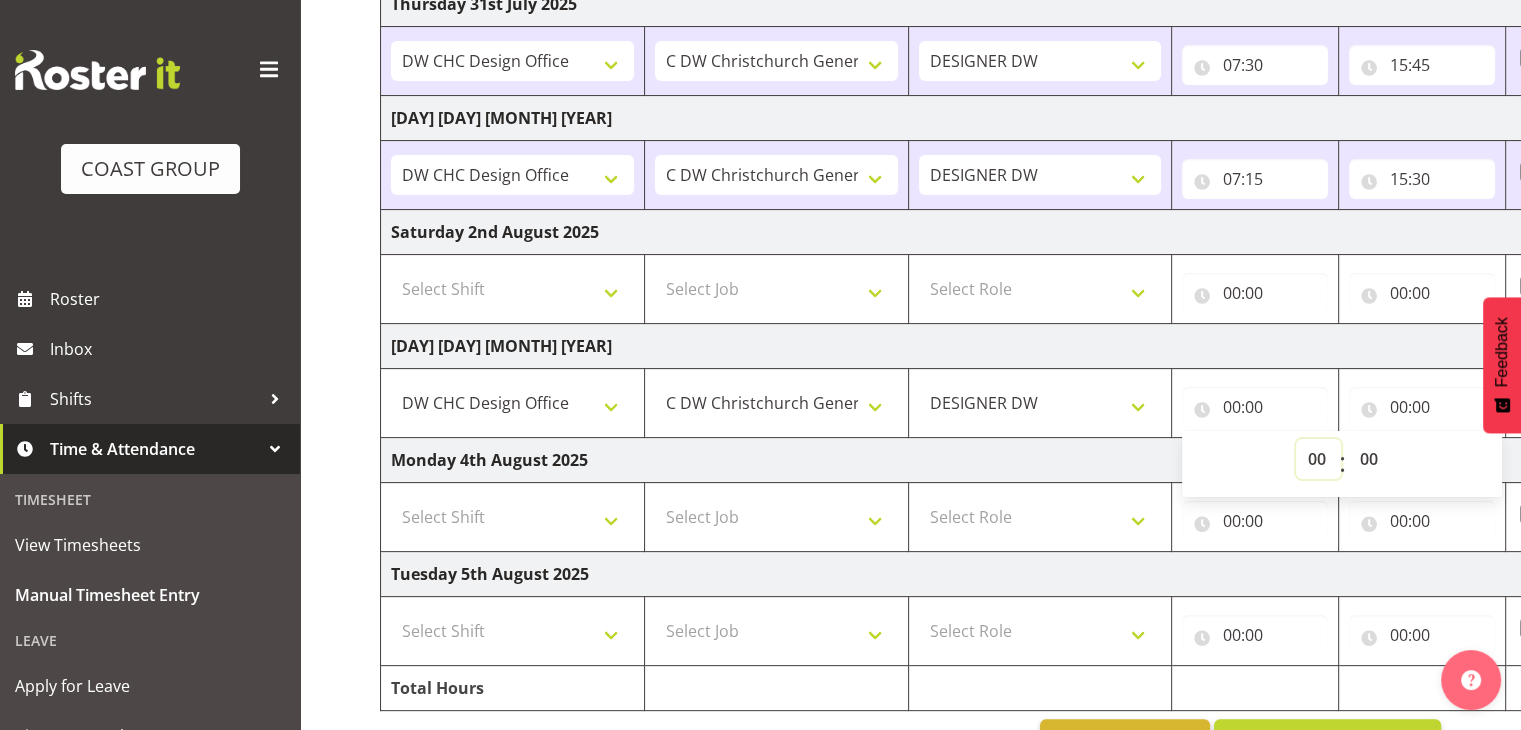 click on "00   01   02   03   04   05   06   07   08   09   10   11   12   13   14   15   16   17   18   19   20   21   22   23" at bounding box center (1318, 459) 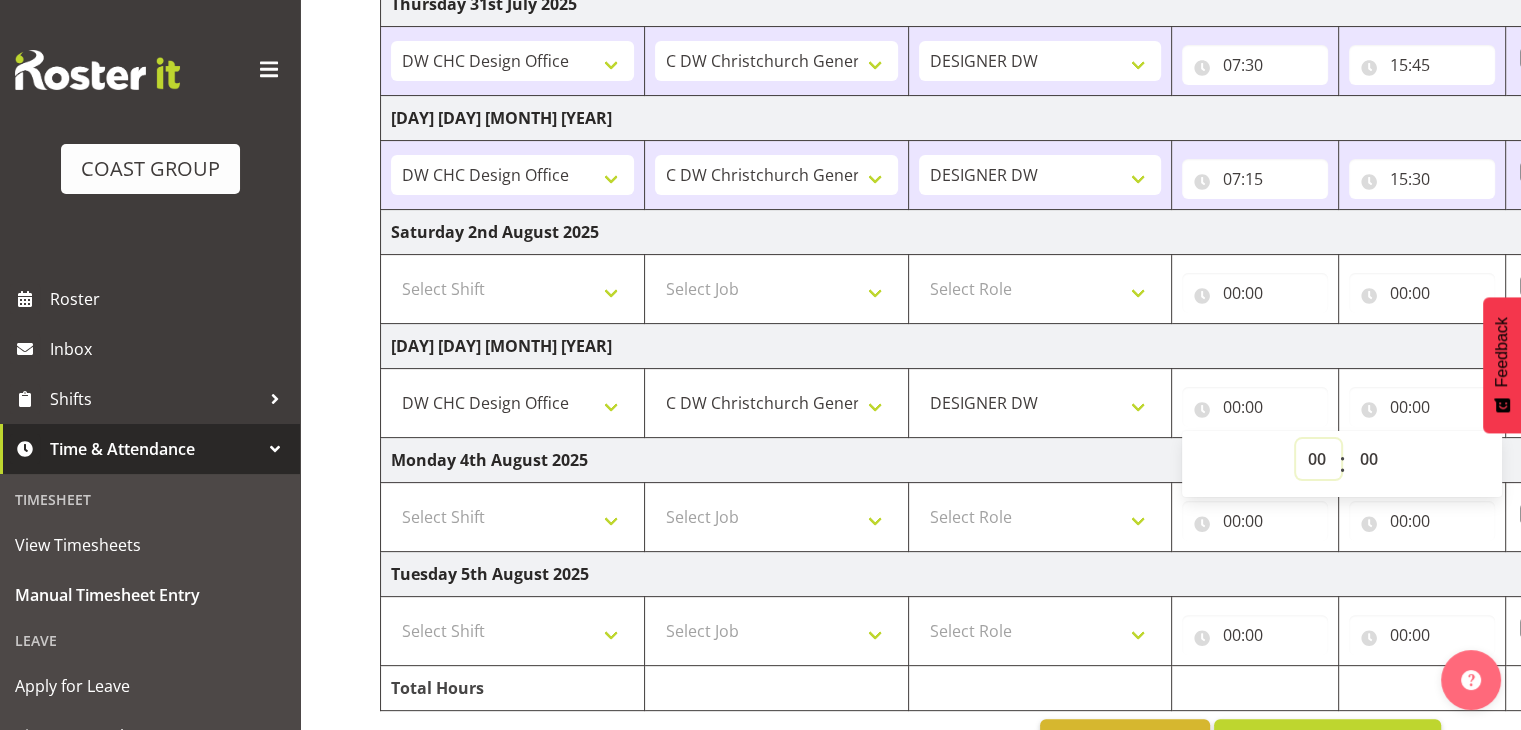 select on "18" 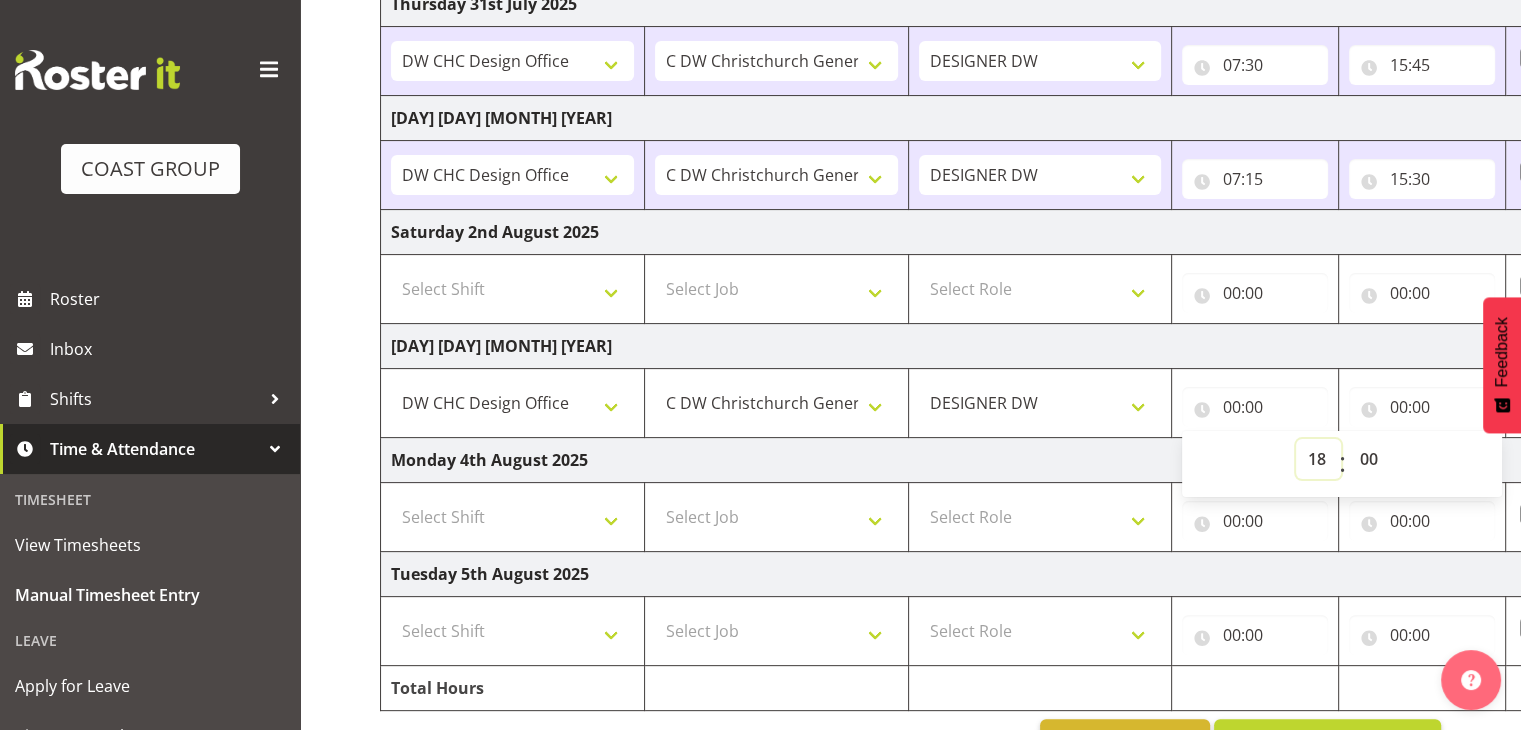 click on "00   01   02   03   04   05   06   07   08   09   10   11   12   13   14   15   16   17   18   19   20   21   22   23" at bounding box center (1318, 459) 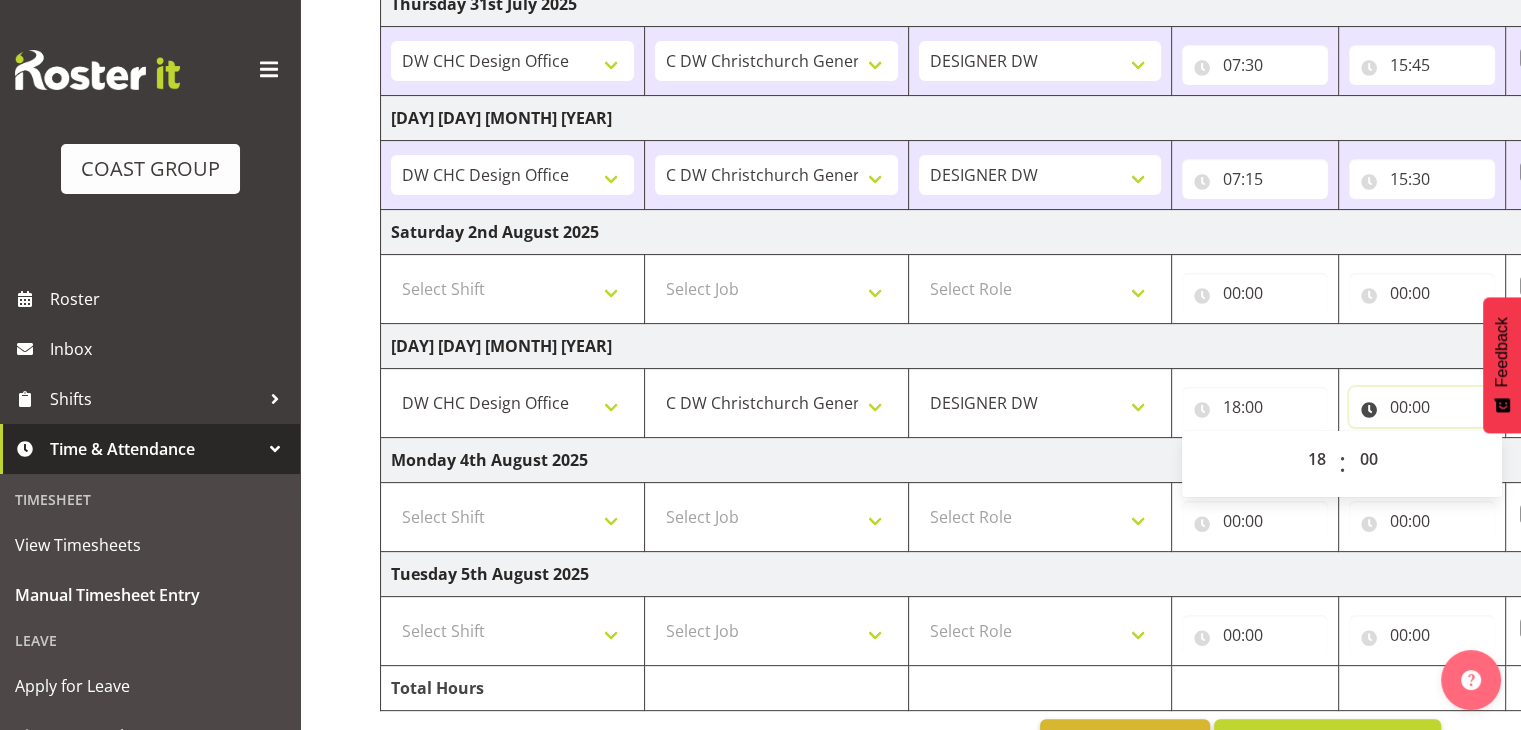 click on "00:00" at bounding box center (1422, 407) 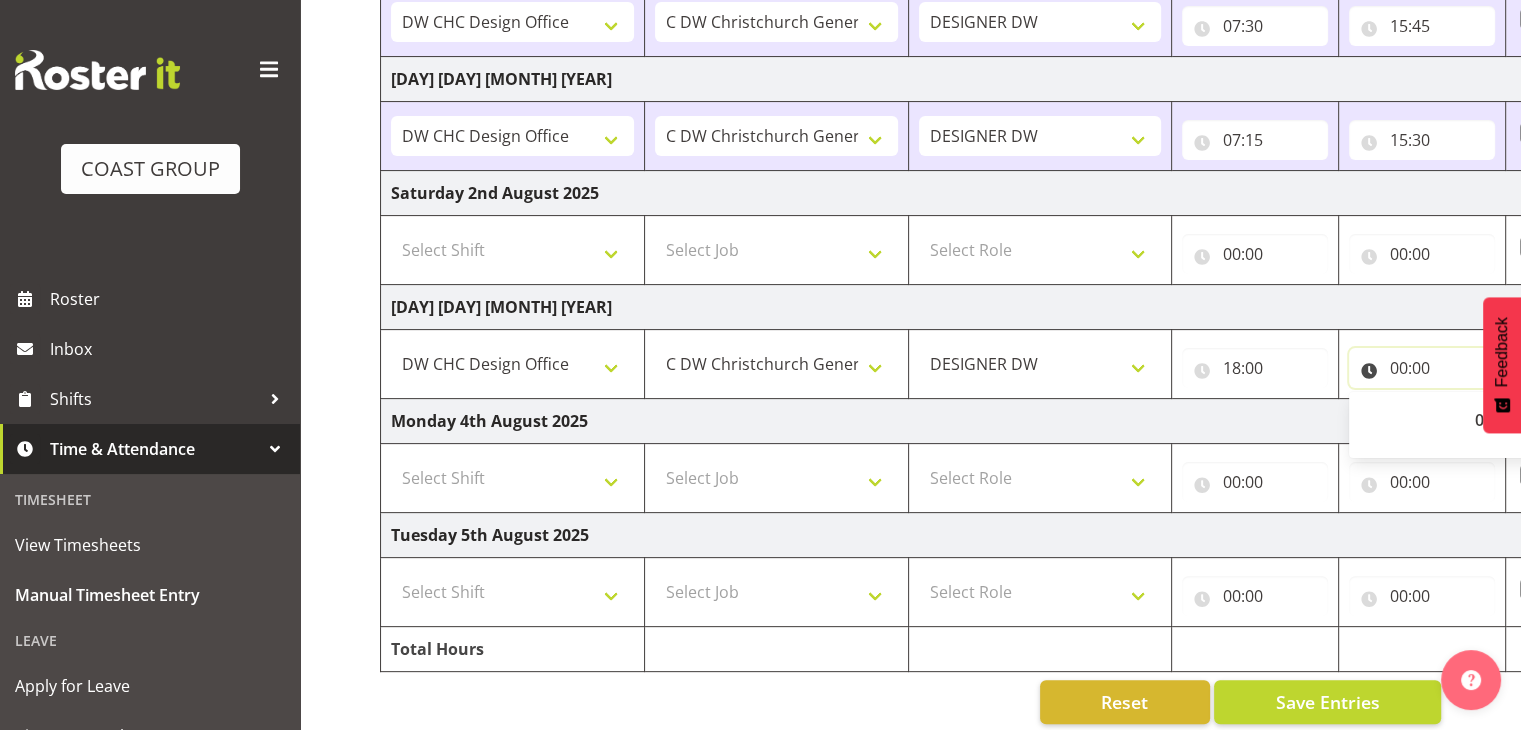 scroll, scrollTop: 508, scrollLeft: 0, axis: vertical 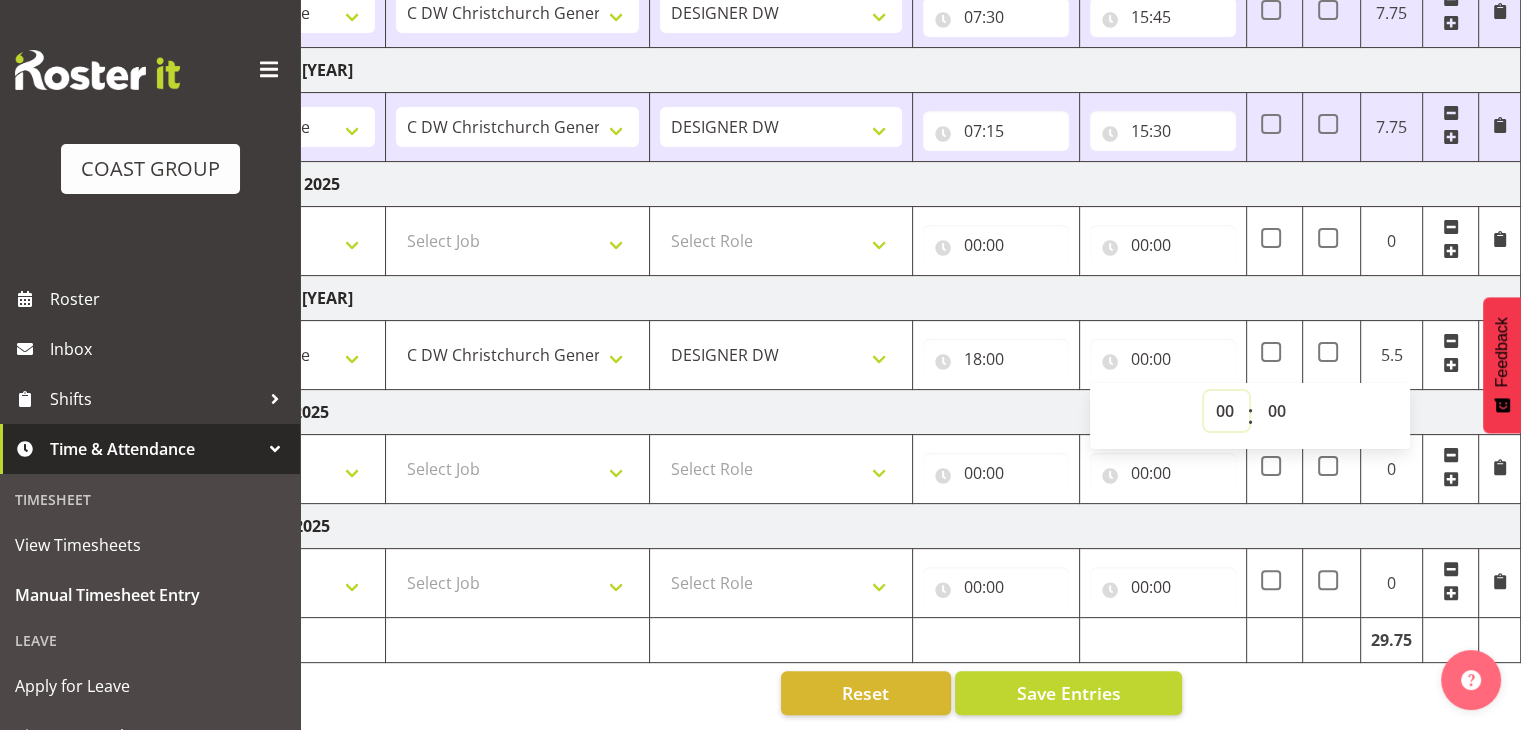 click on "00   01   02   03   04   05   06   07   08   09   10   11   12   13   14   15   16   17   18   19   20   21   22   23" at bounding box center [1226, 411] 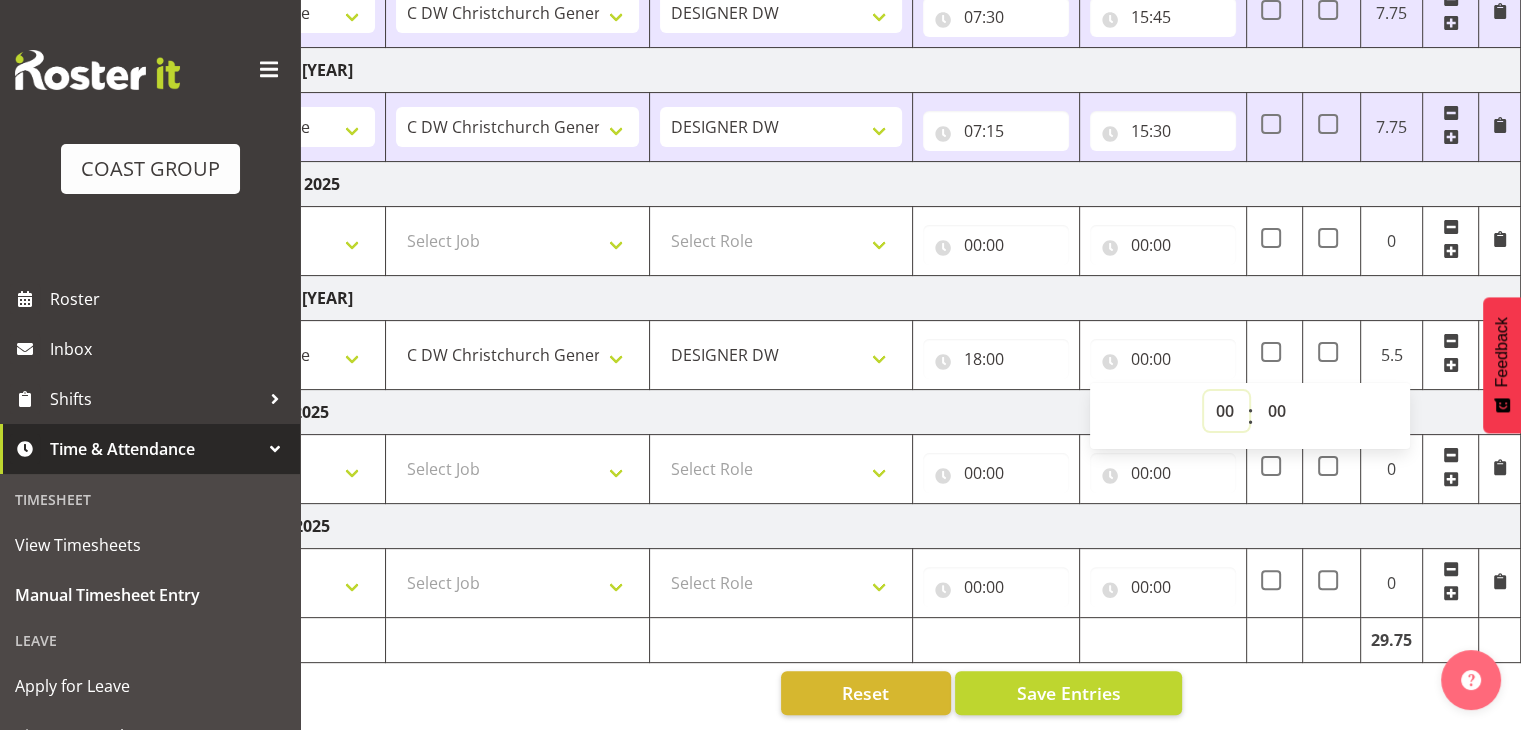 select on "20" 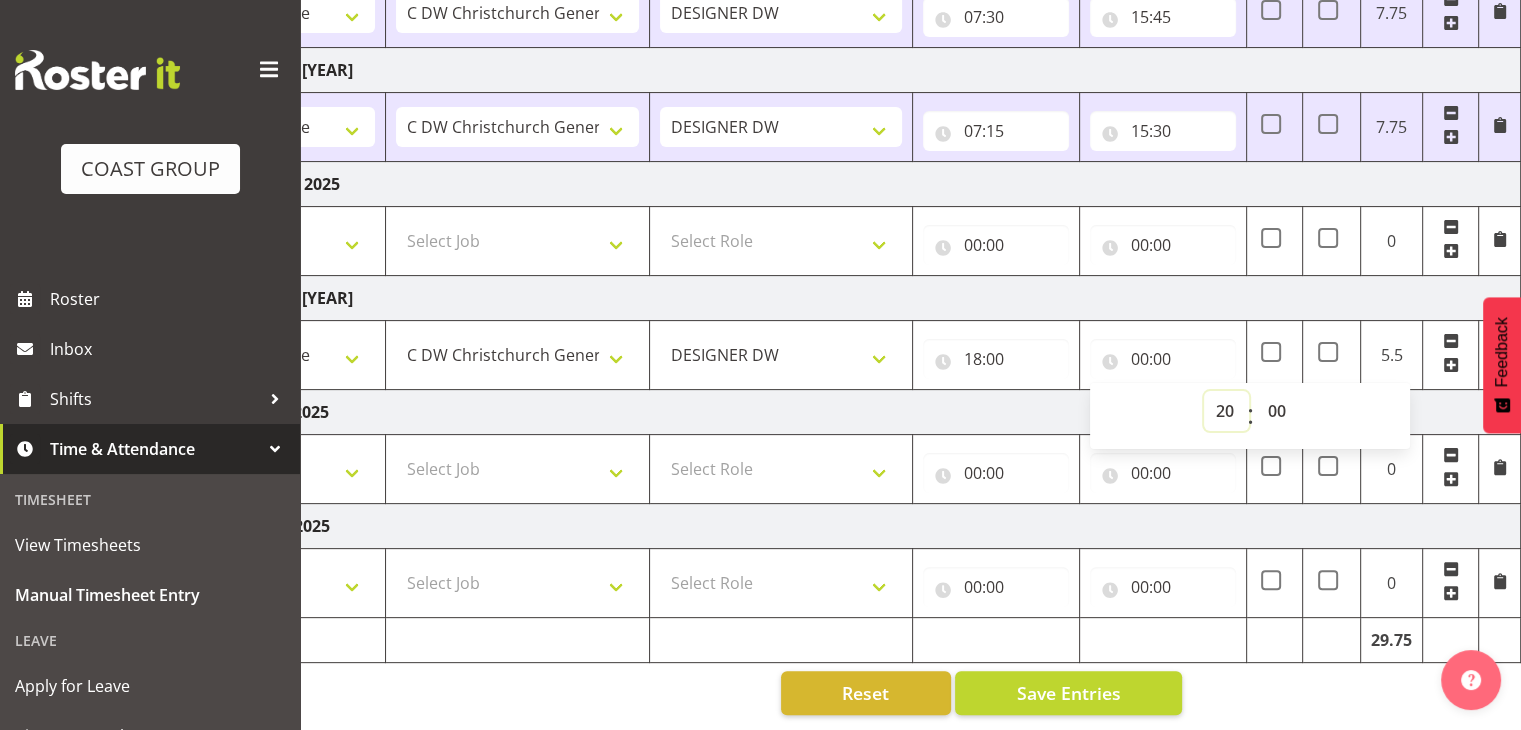 click on "00   01   02   03   04   05   06   07   08   09   10   11   12   13   14   15   16   17   18   19   20   21   22   23" at bounding box center (1226, 411) 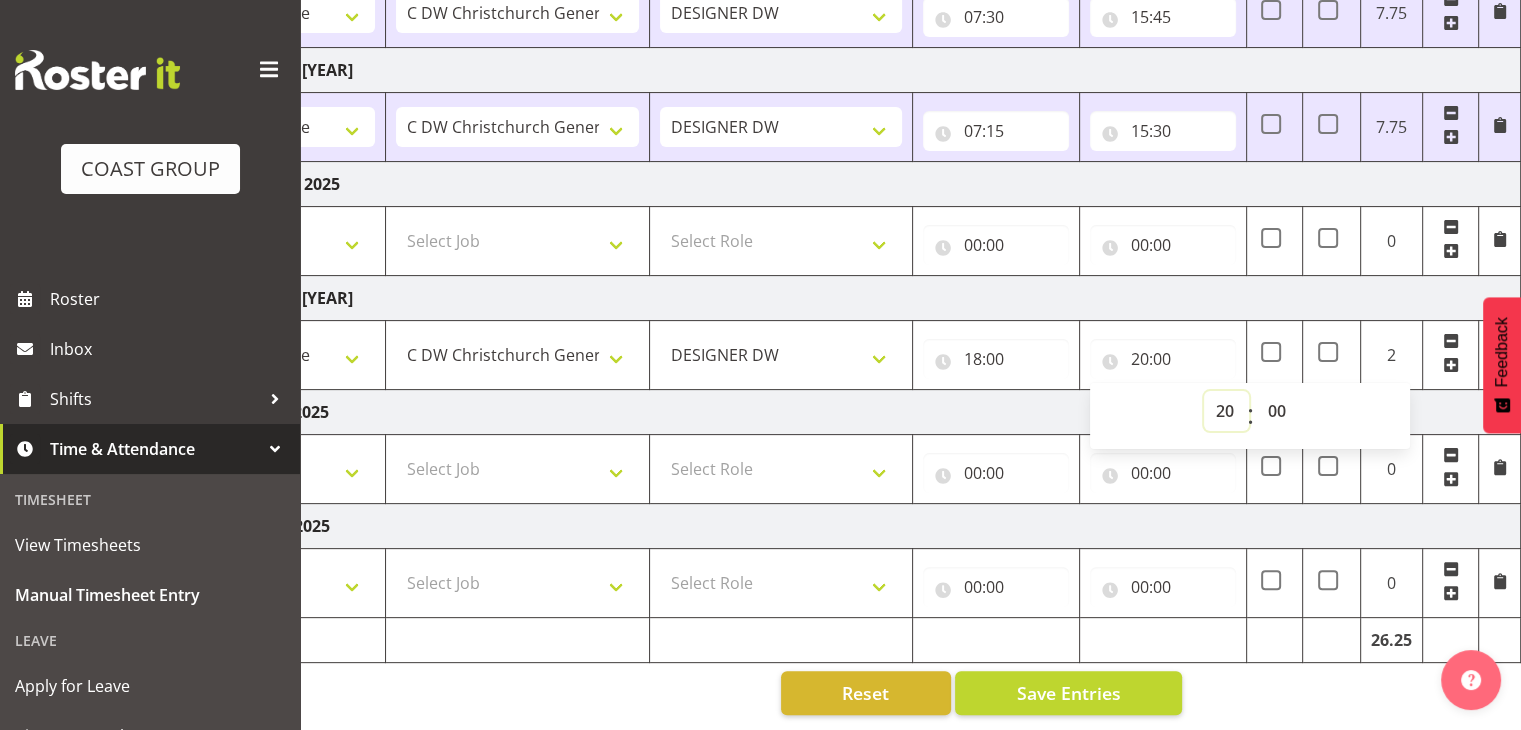 click on "00   01   02   03   04   05   06   07   08   09   10   11   12   13   14   15   16   17   18   19   20   21   22   23" at bounding box center (1226, 411) 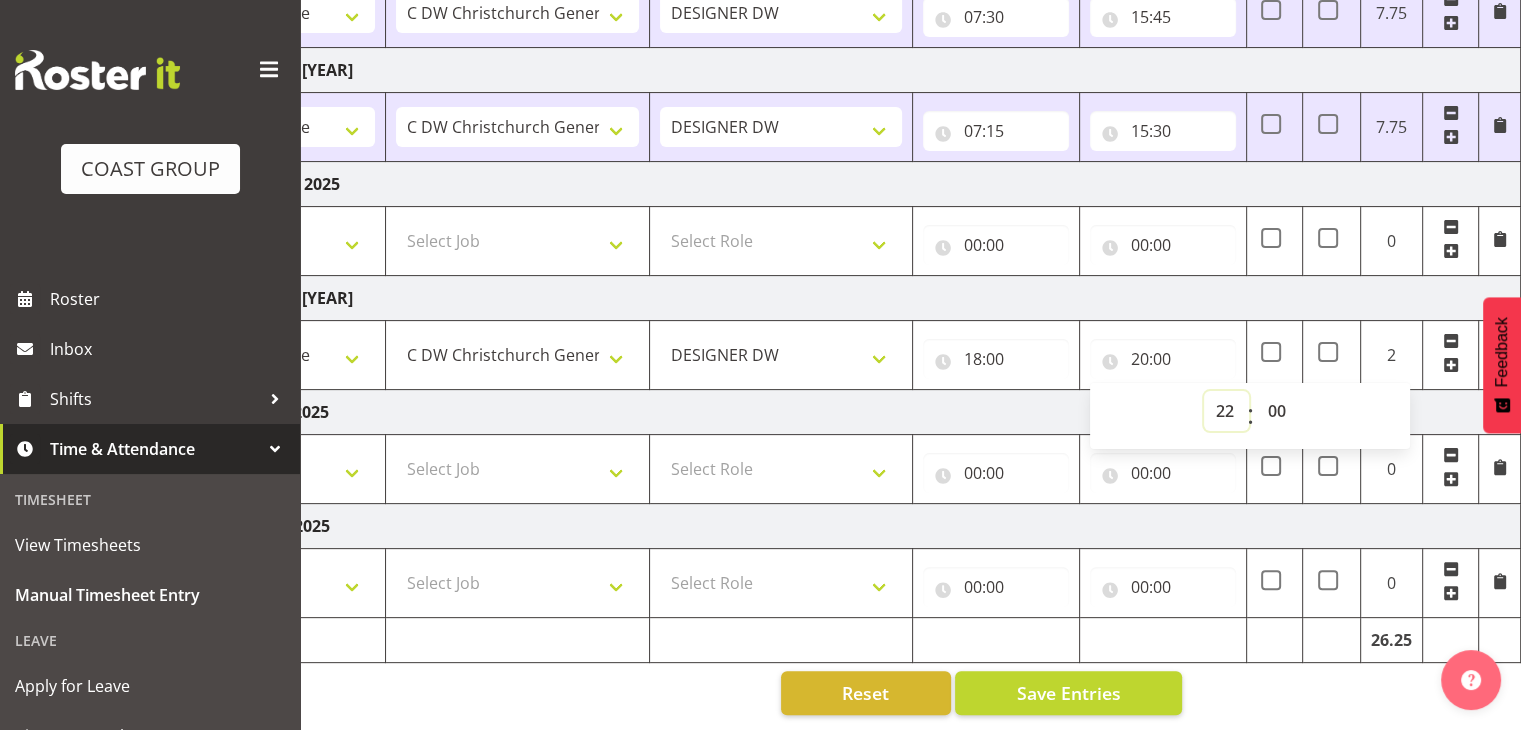 click on "00   01   02   03   04   05   06   07   08   09   10   11   12   13   14   15   16   17   18   19   20   21   22   23" at bounding box center [1226, 411] 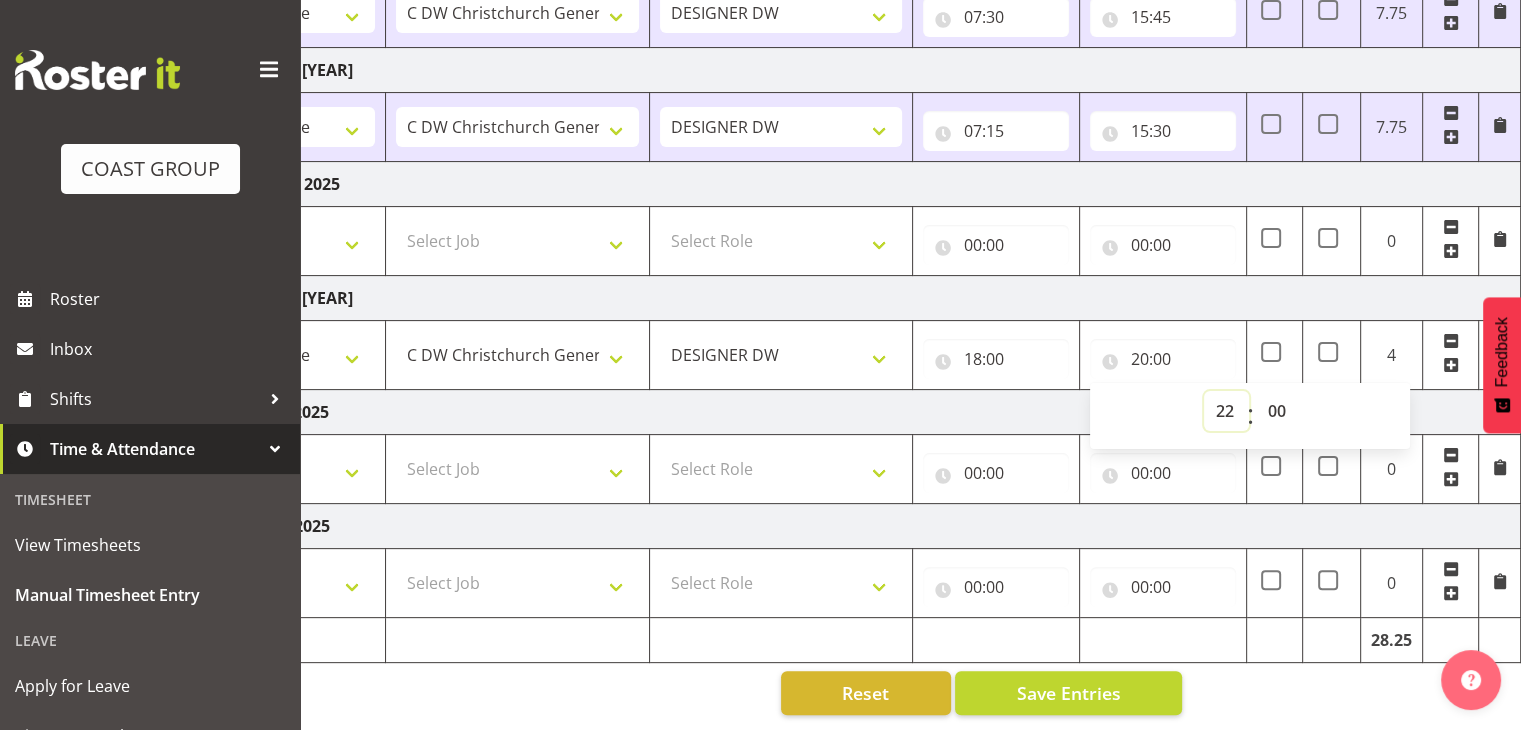 type on "22:00" 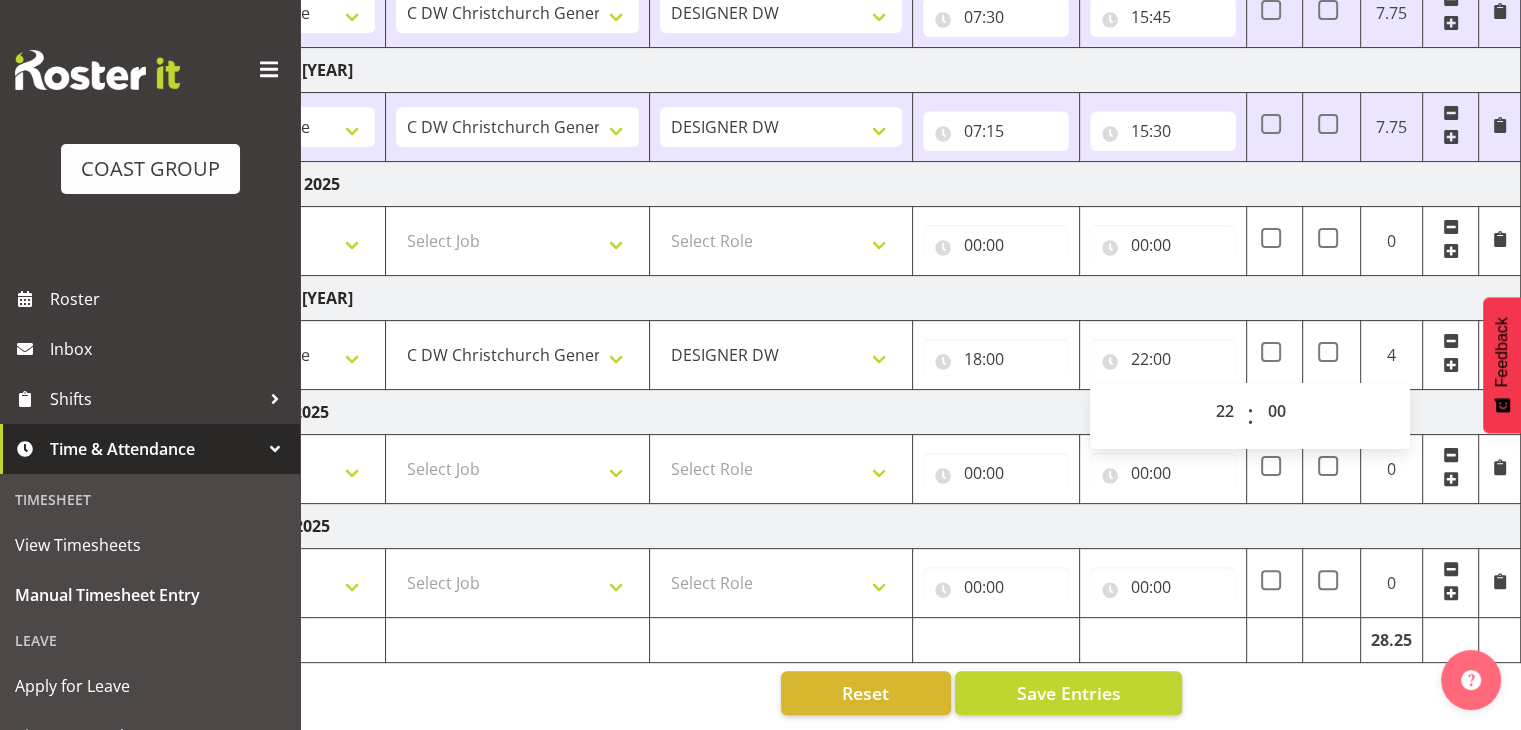click on "Monday 4th August 2025" at bounding box center [821, 412] 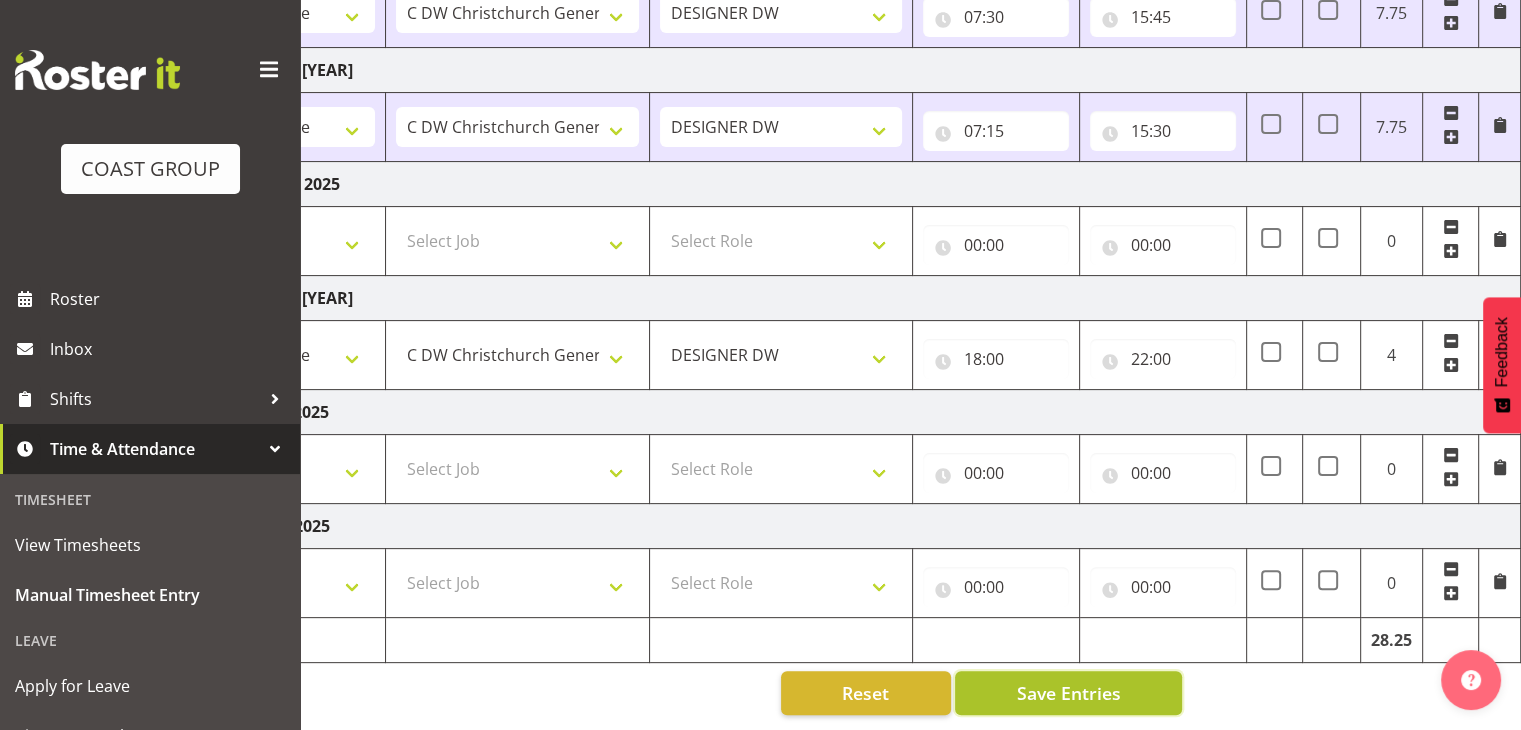 click on "Save
Entries" at bounding box center [1068, 693] 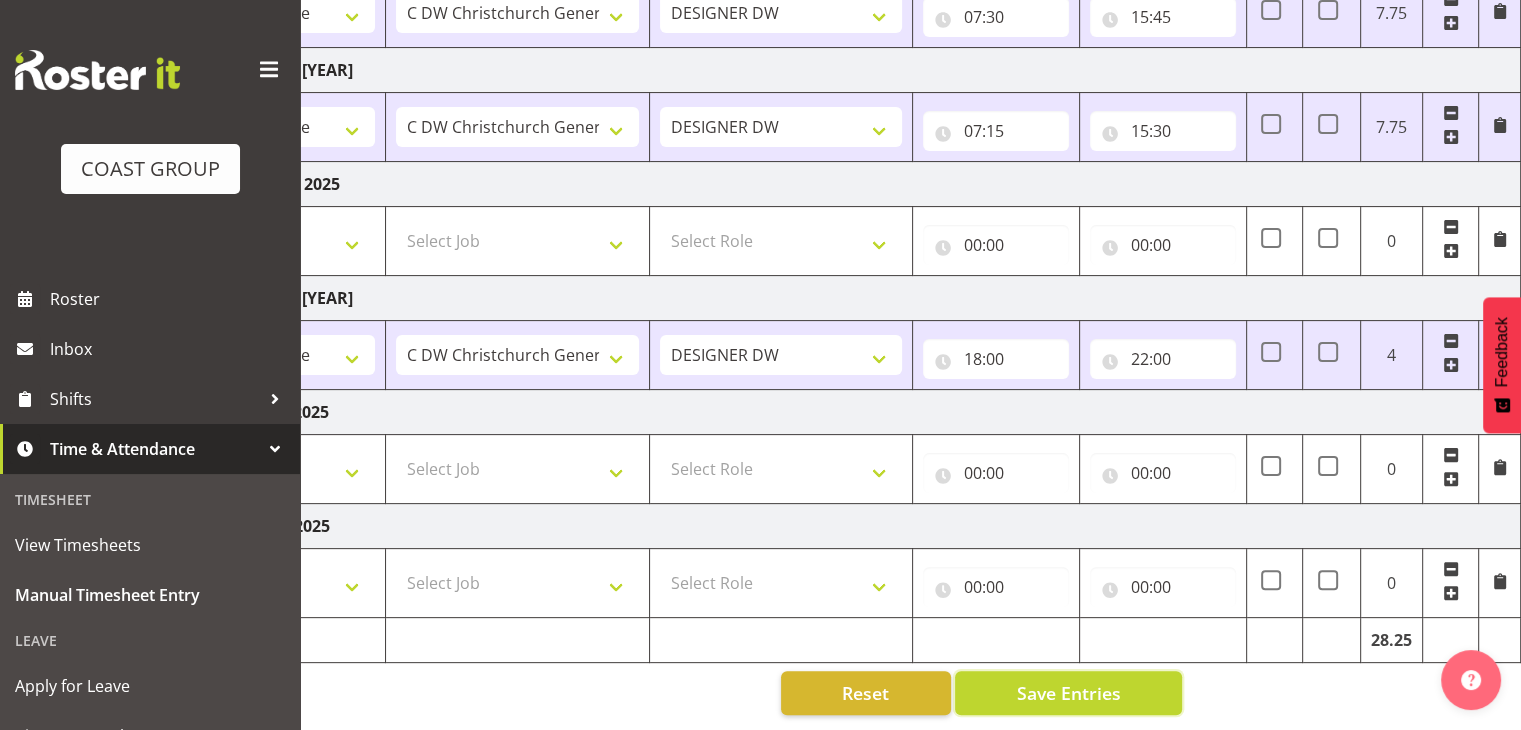 scroll, scrollTop: 508, scrollLeft: 0, axis: vertical 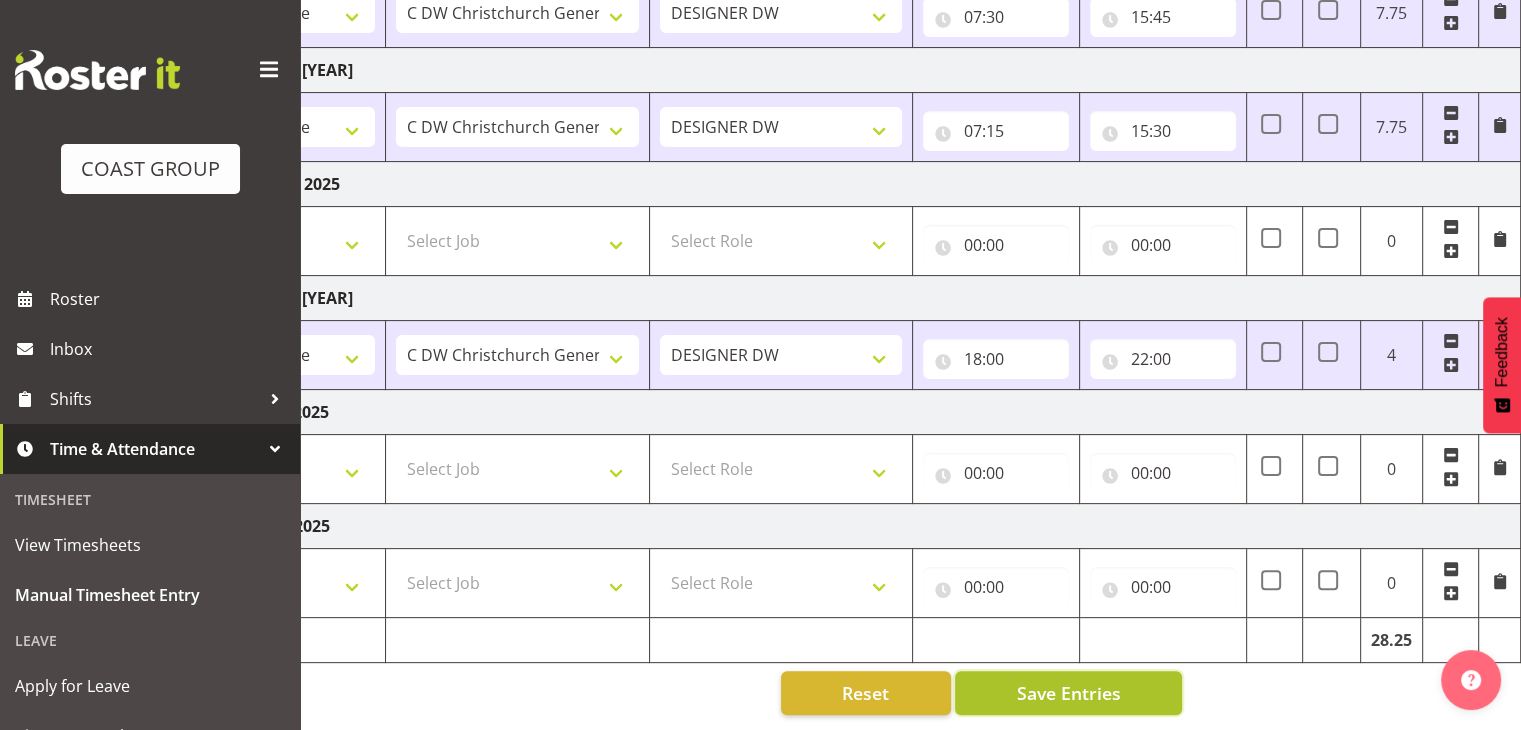 click on "Save
Entries" at bounding box center [1068, 693] 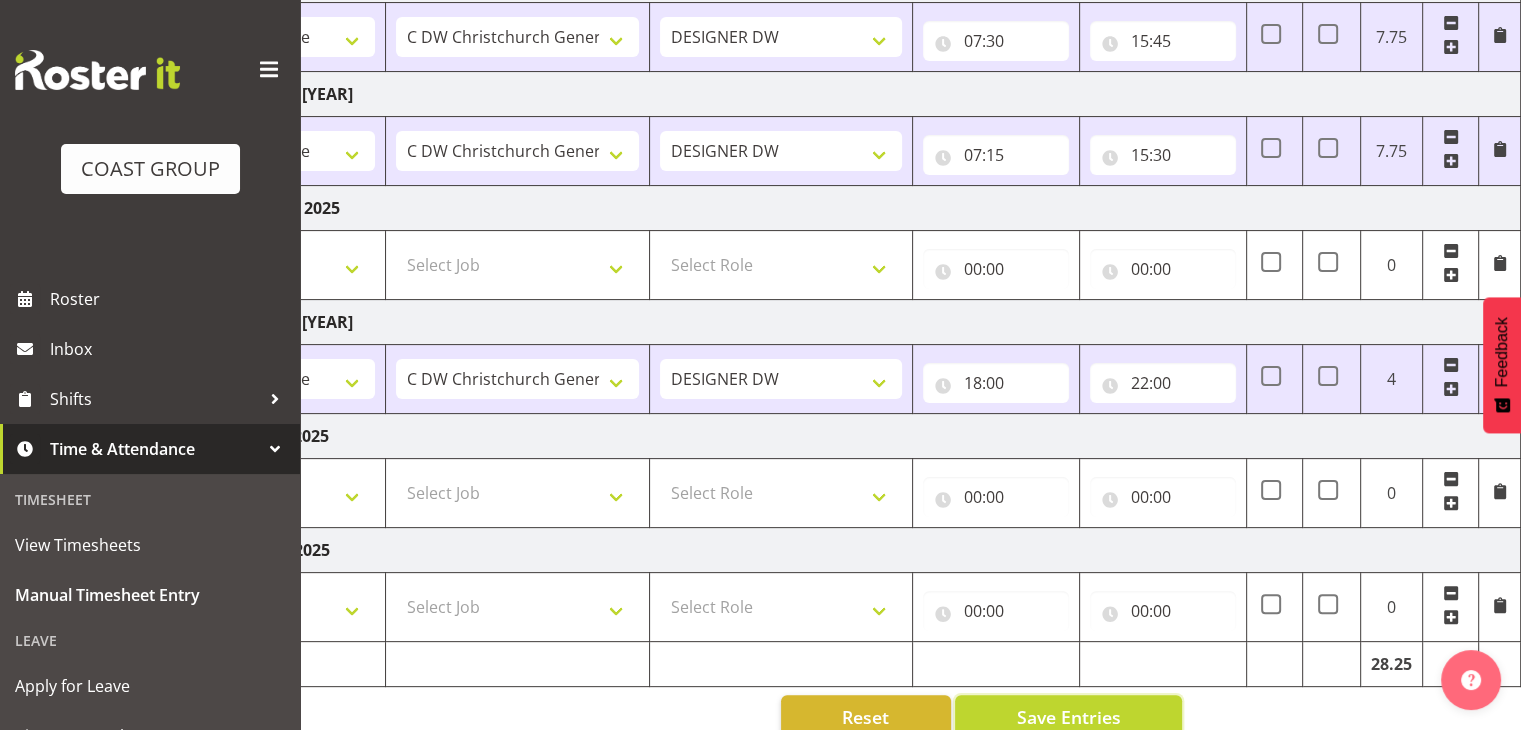 scroll, scrollTop: 508, scrollLeft: 0, axis: vertical 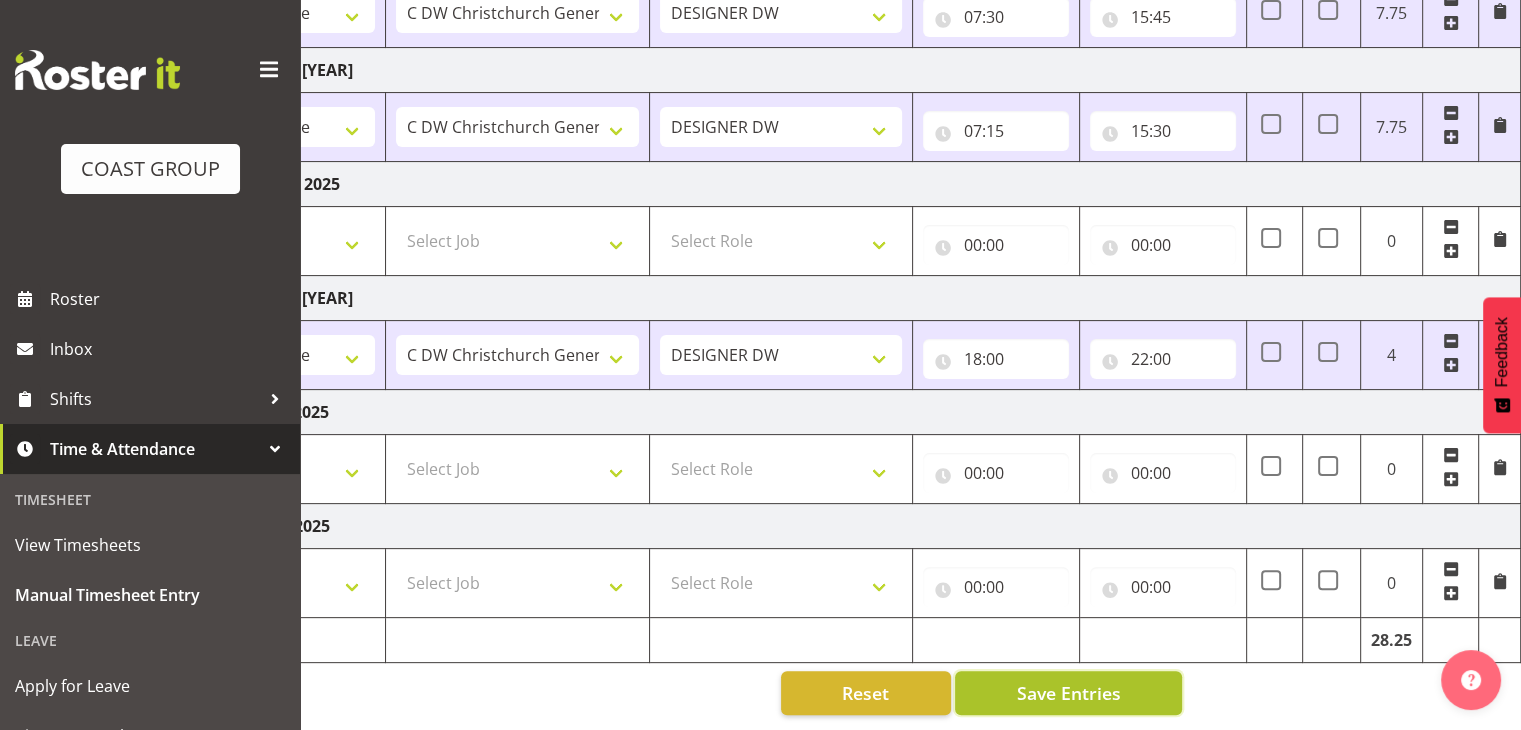 click on "Save
Entries" at bounding box center [1068, 693] 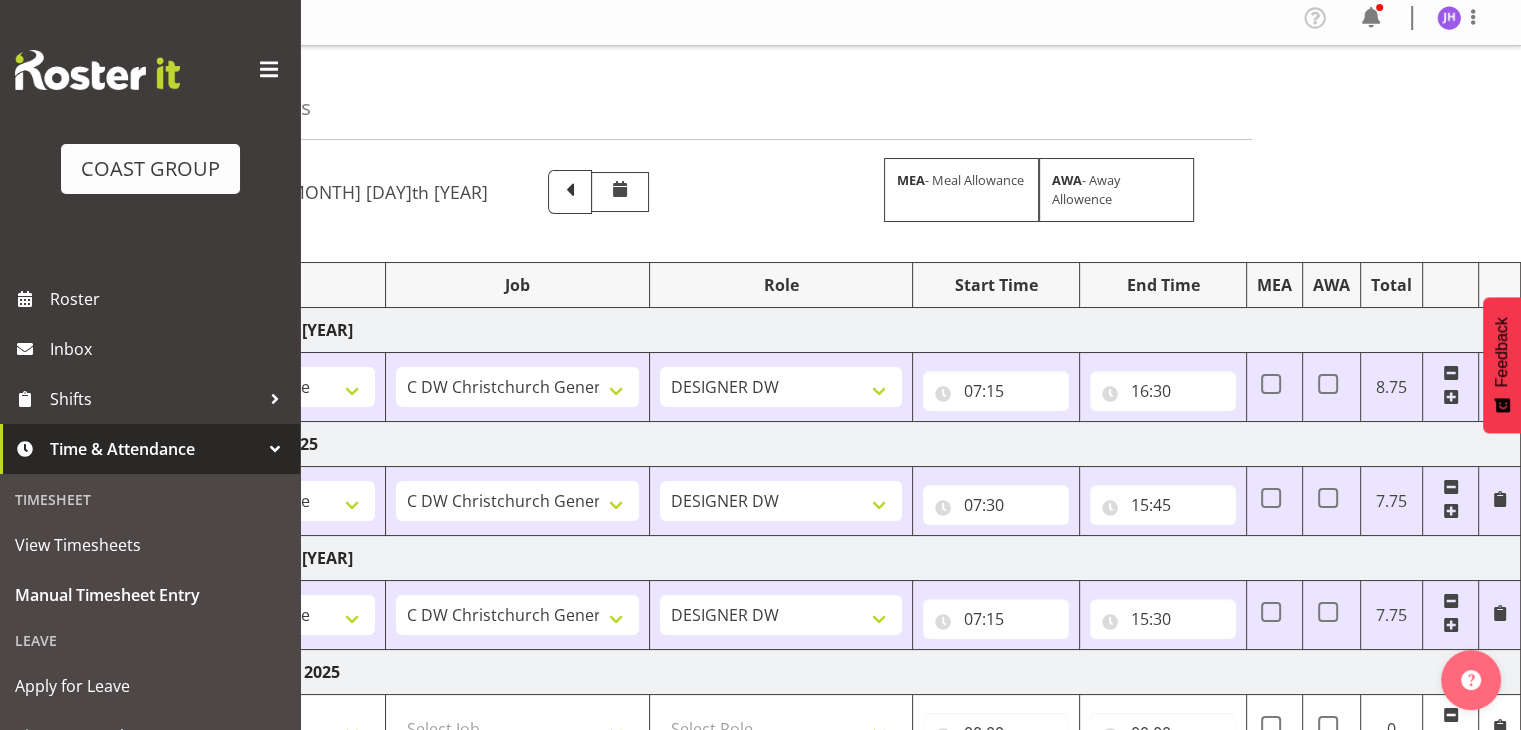 scroll, scrollTop: 0, scrollLeft: 0, axis: both 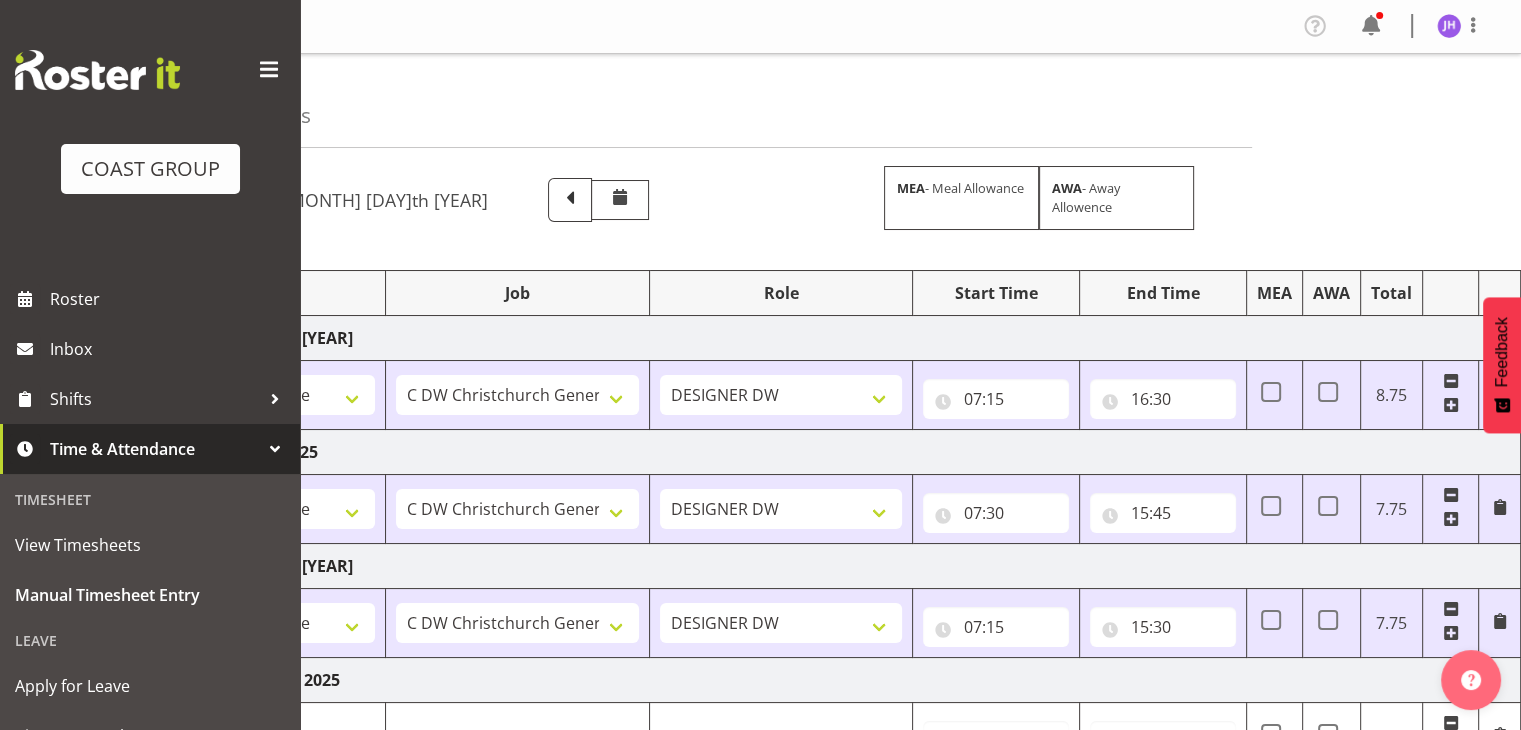 drag, startPoint x: 760, startPoint y: 570, endPoint x: 1388, endPoint y: 186, distance: 736.09784 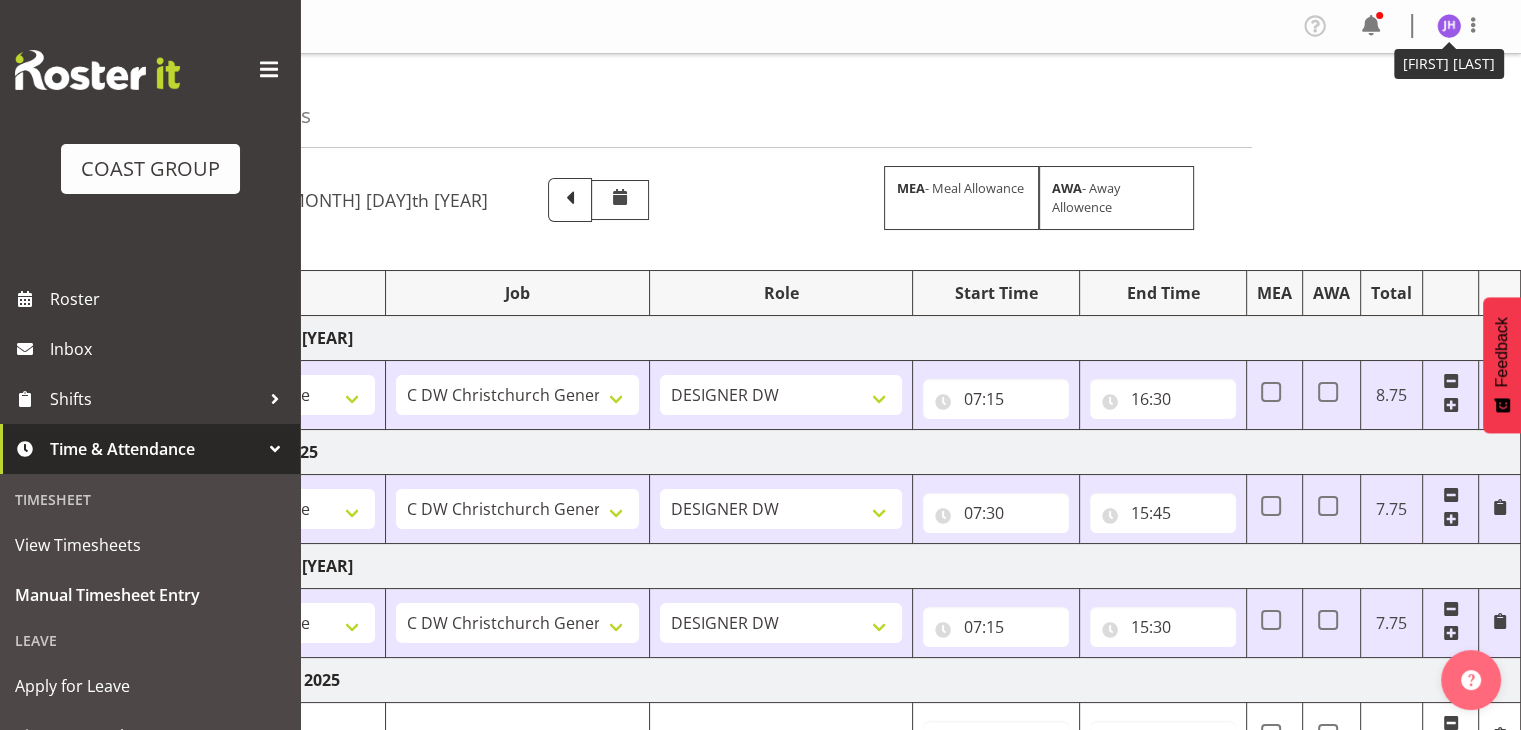 click at bounding box center [1449, 26] 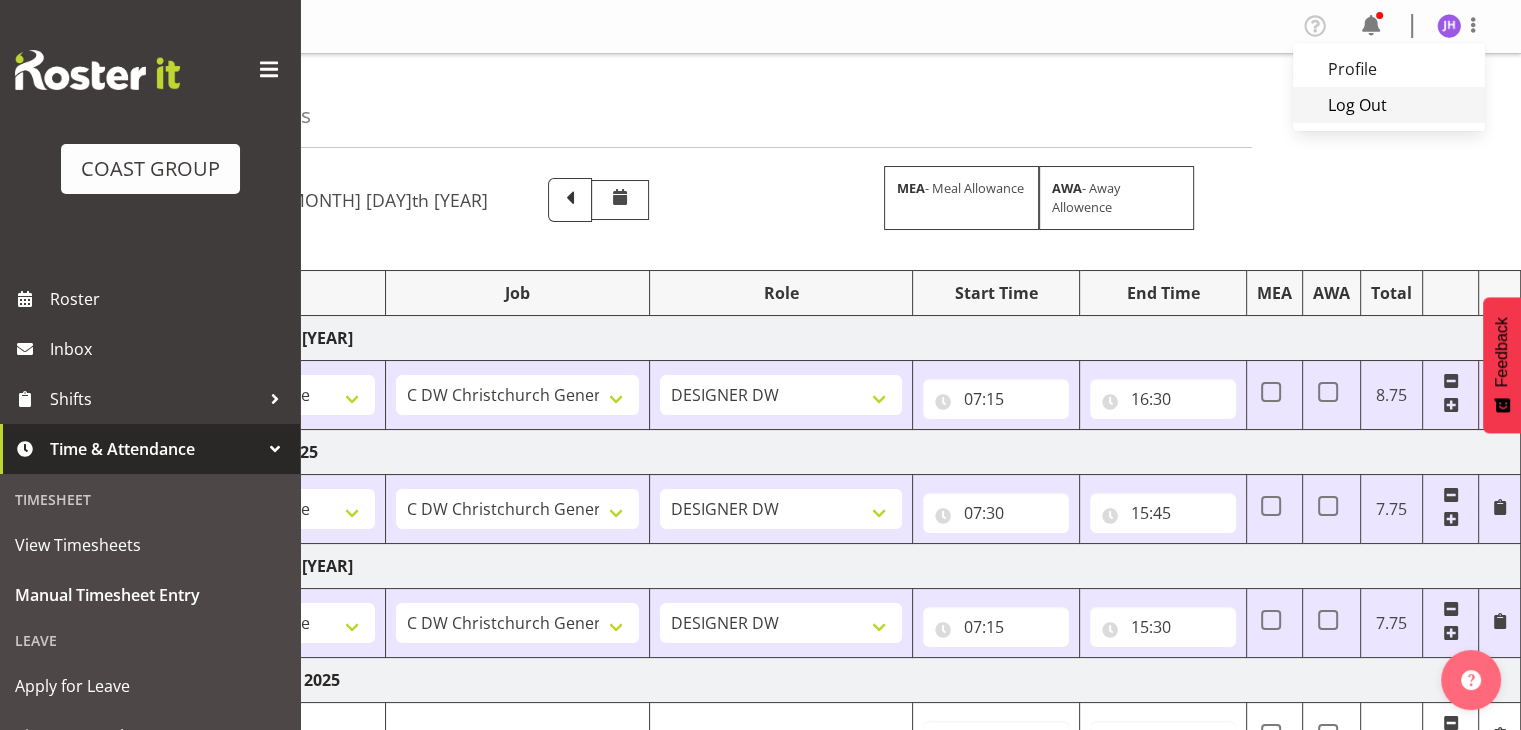 click on "Log Out" at bounding box center [1389, 105] 